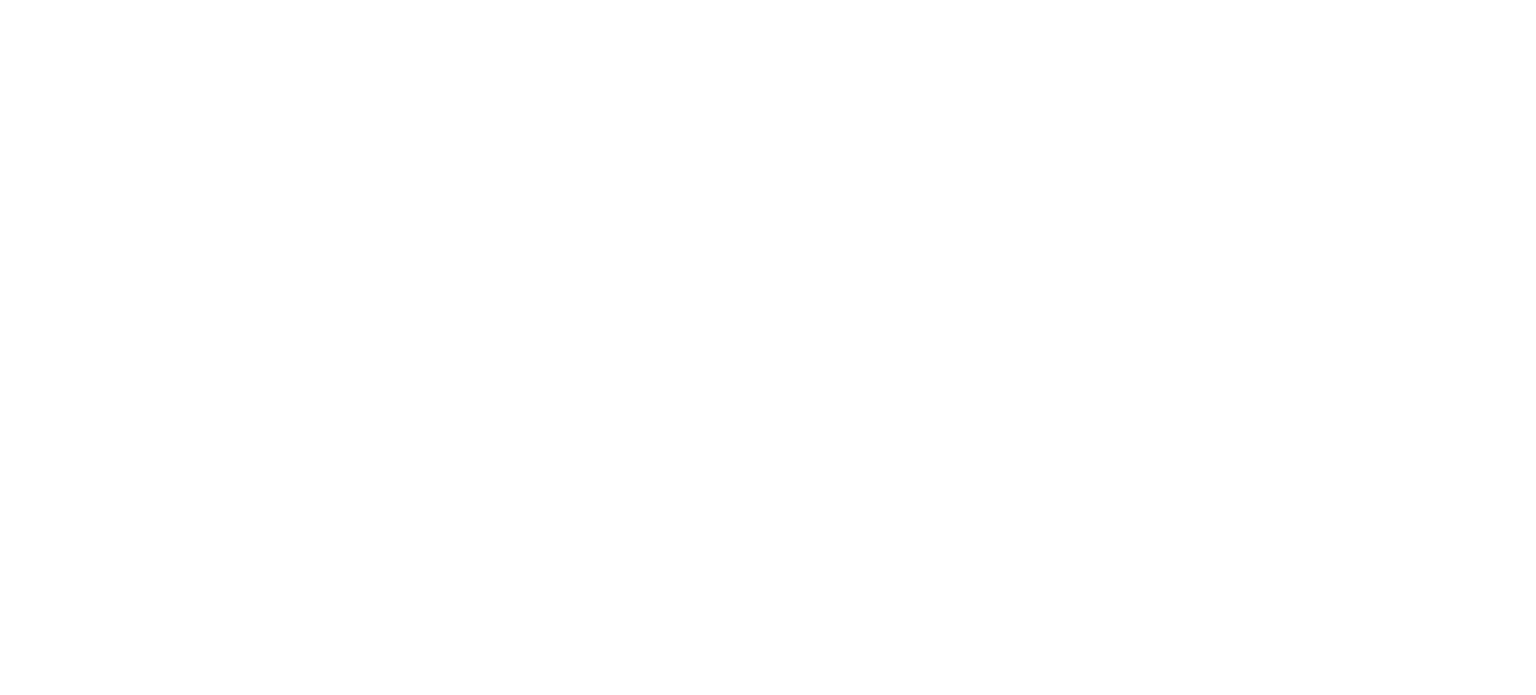 scroll, scrollTop: 0, scrollLeft: 0, axis: both 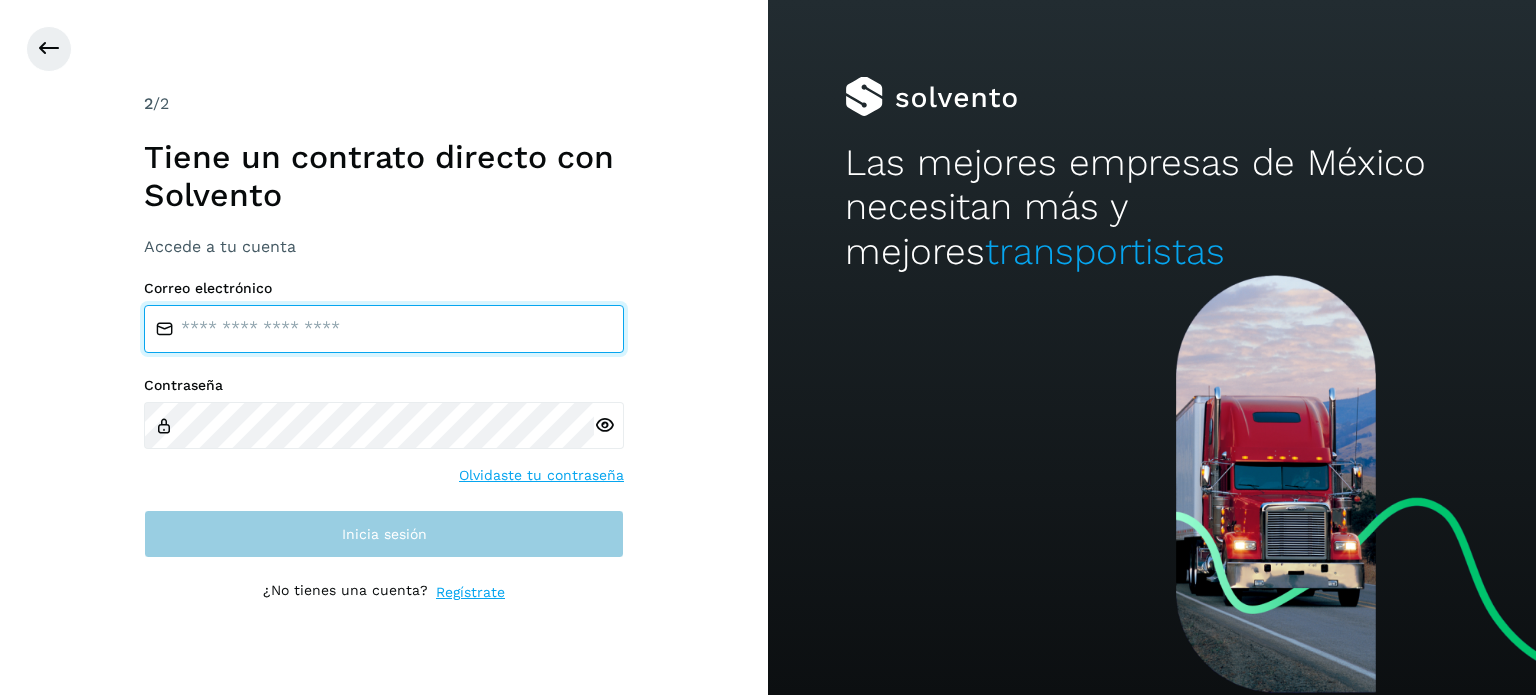 type on "**********" 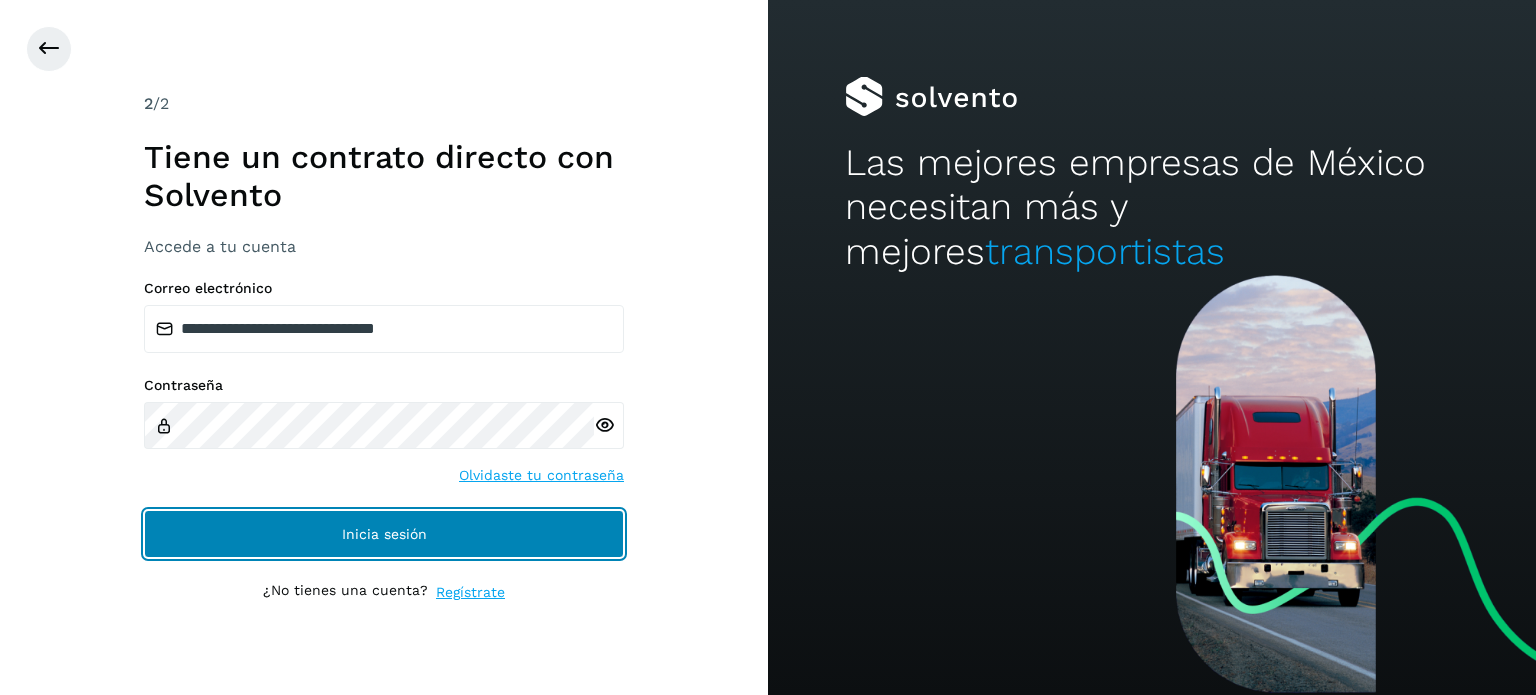 click on "Inicia sesión" at bounding box center (384, 534) 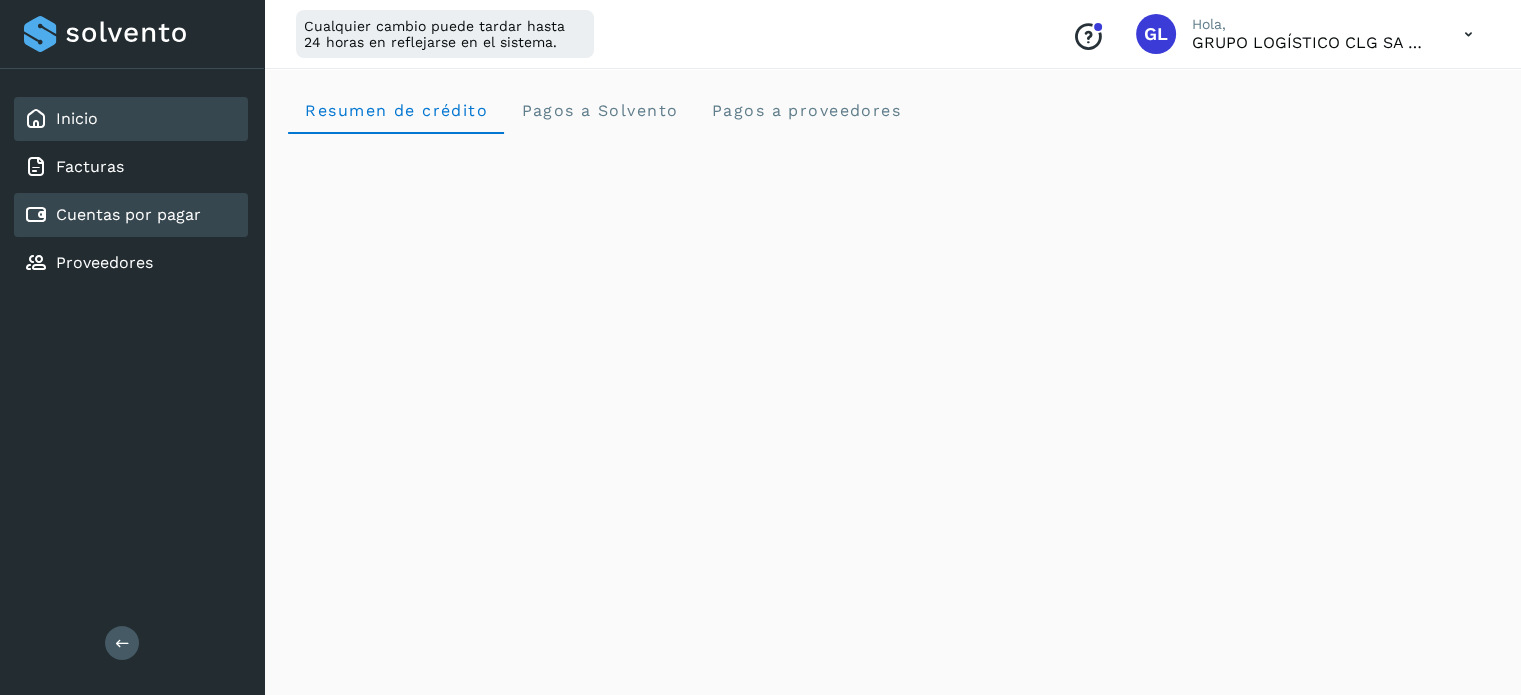 click on "Cuentas por pagar" at bounding box center (128, 214) 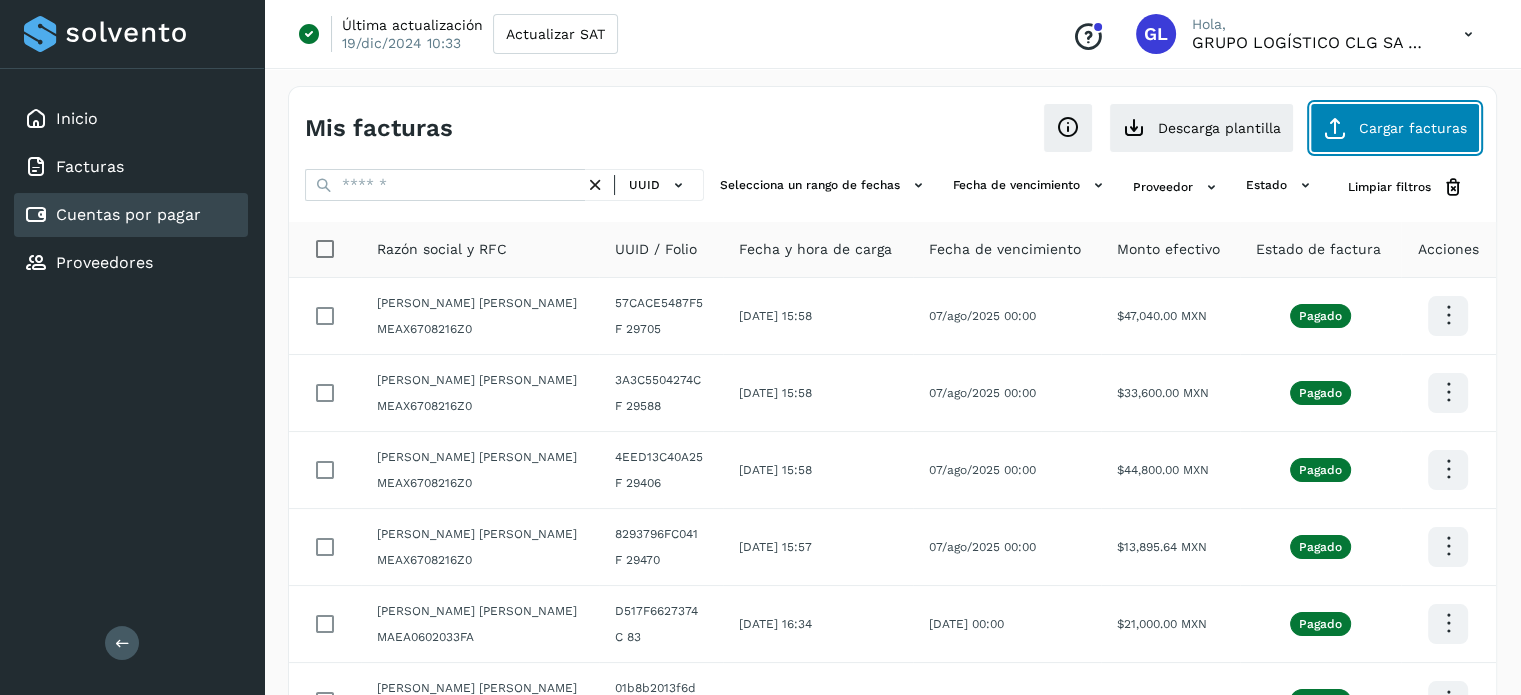 click on "Cargar facturas" 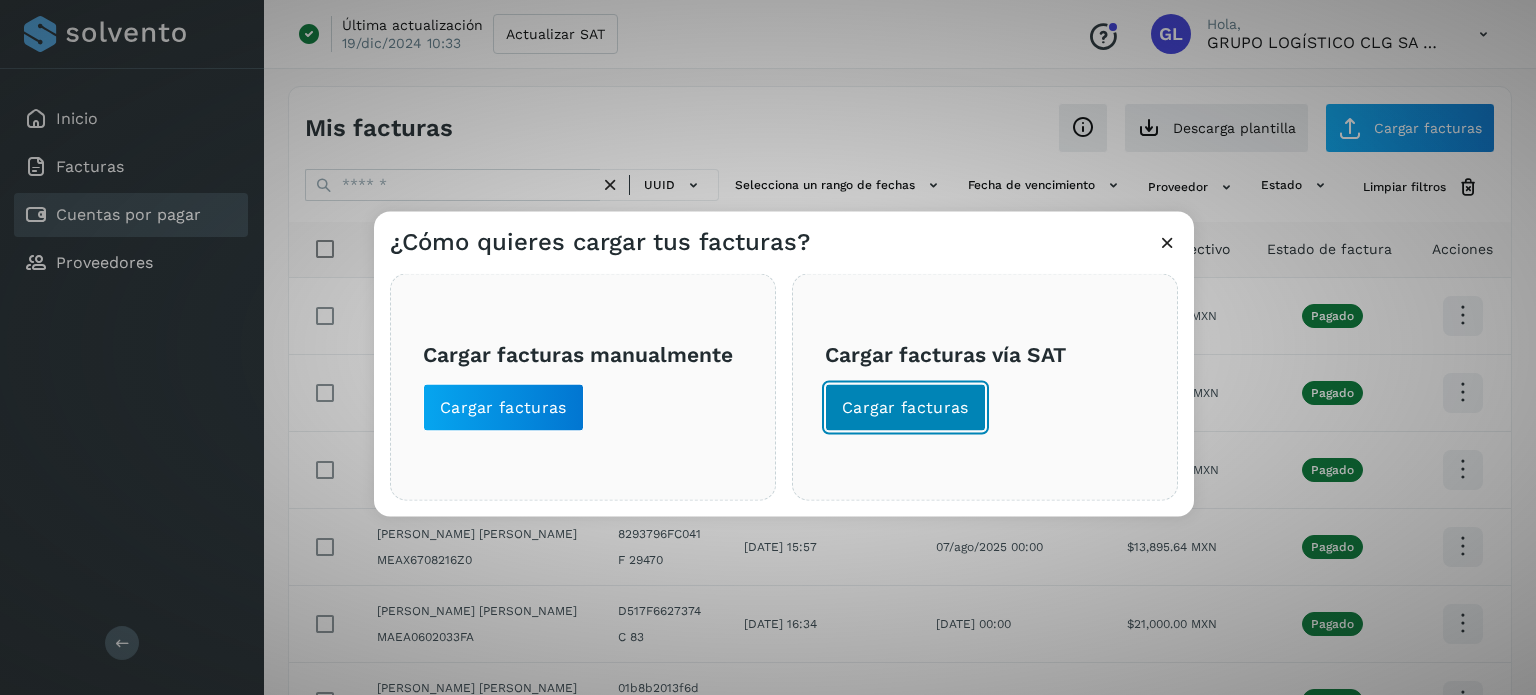click on "Cargar facturas" at bounding box center (905, 407) 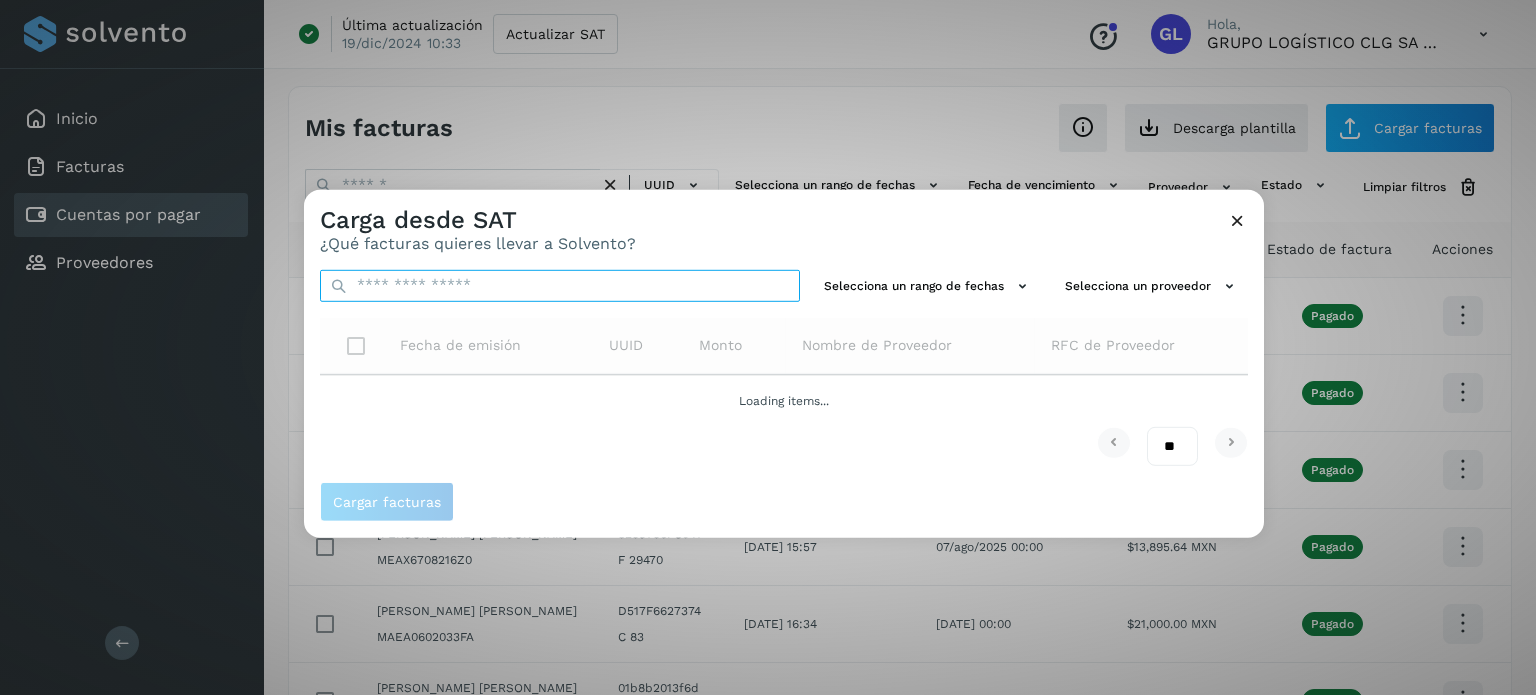 click at bounding box center [560, 285] 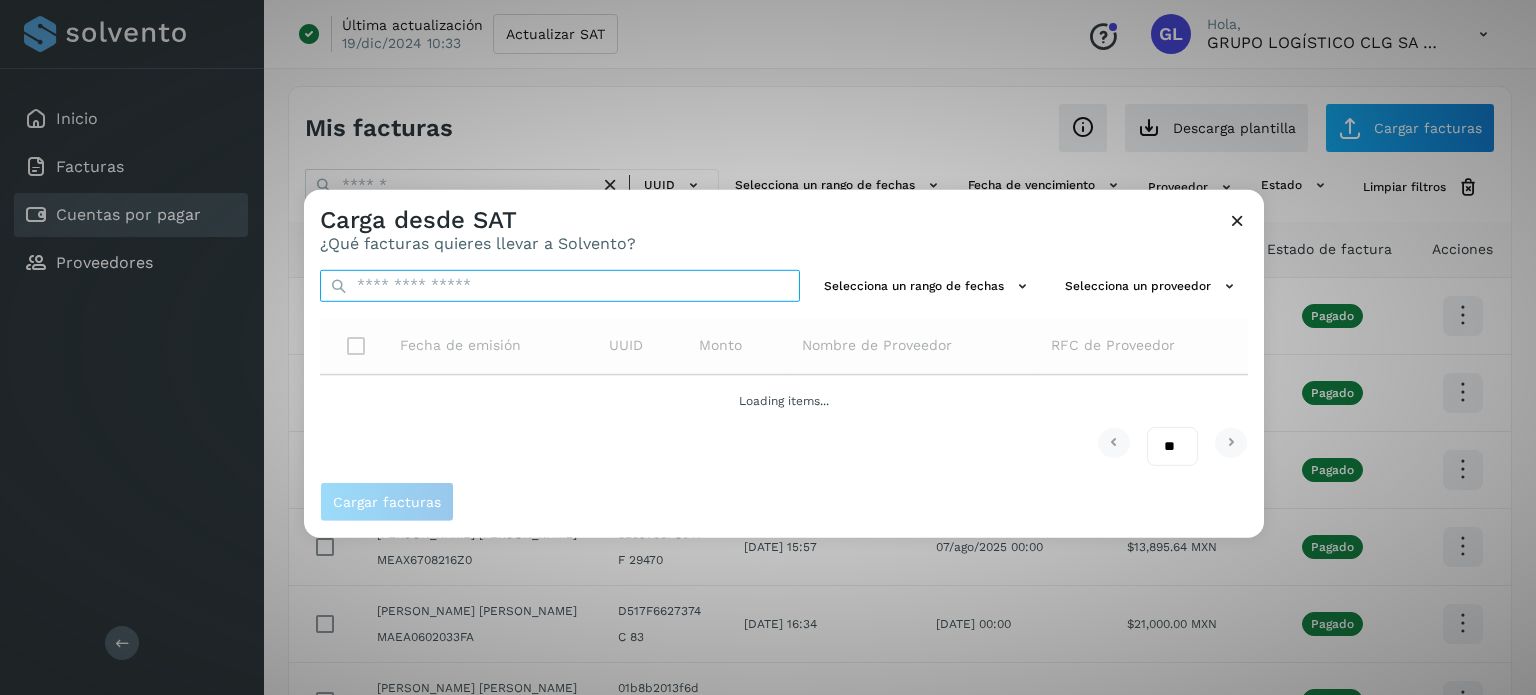 paste on "**********" 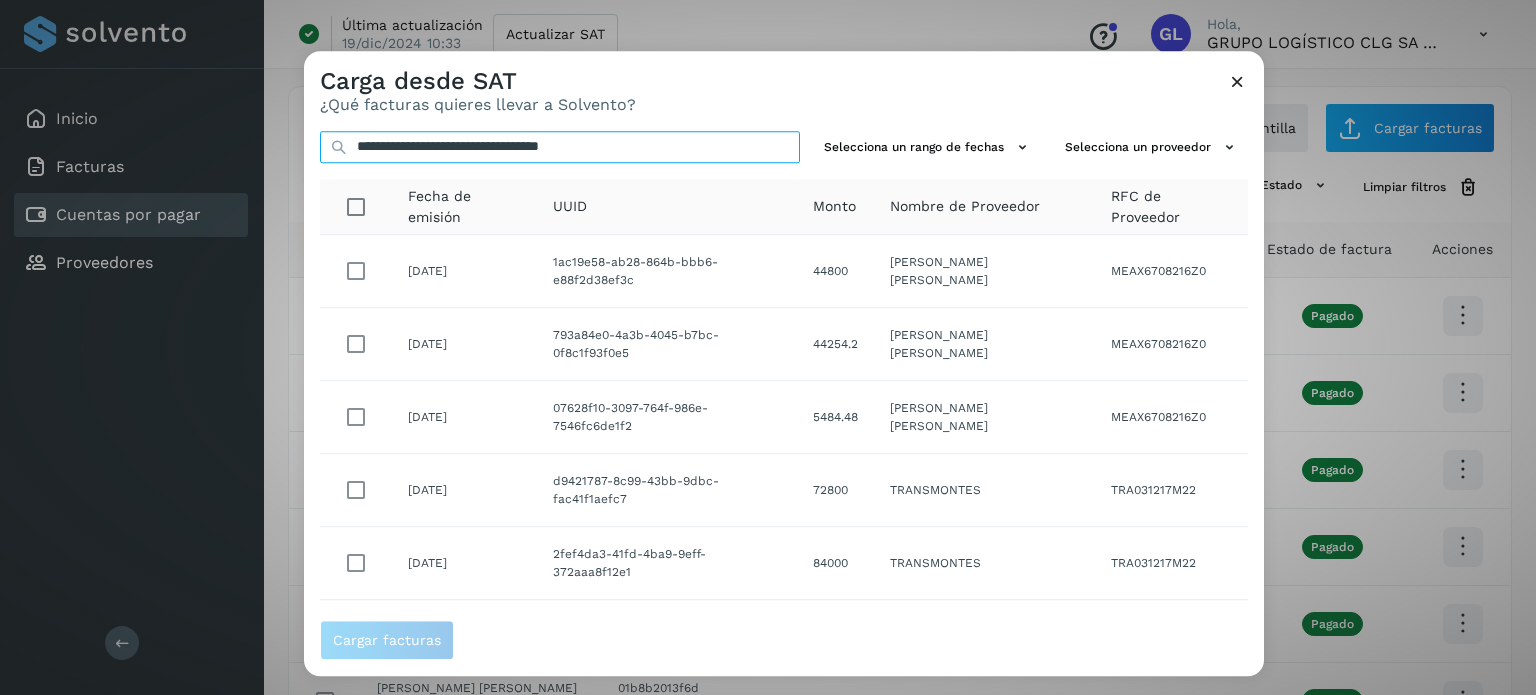 scroll, scrollTop: 396, scrollLeft: 0, axis: vertical 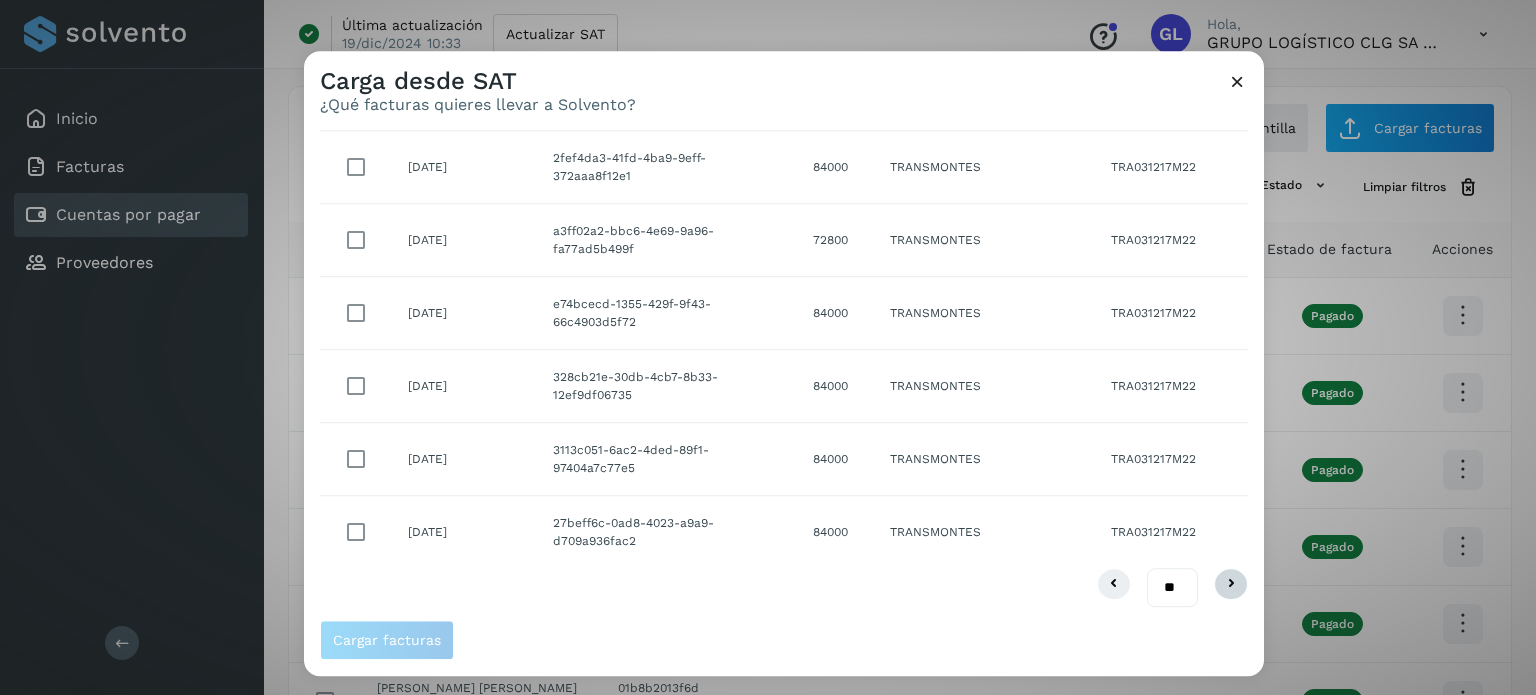 type on "**********" 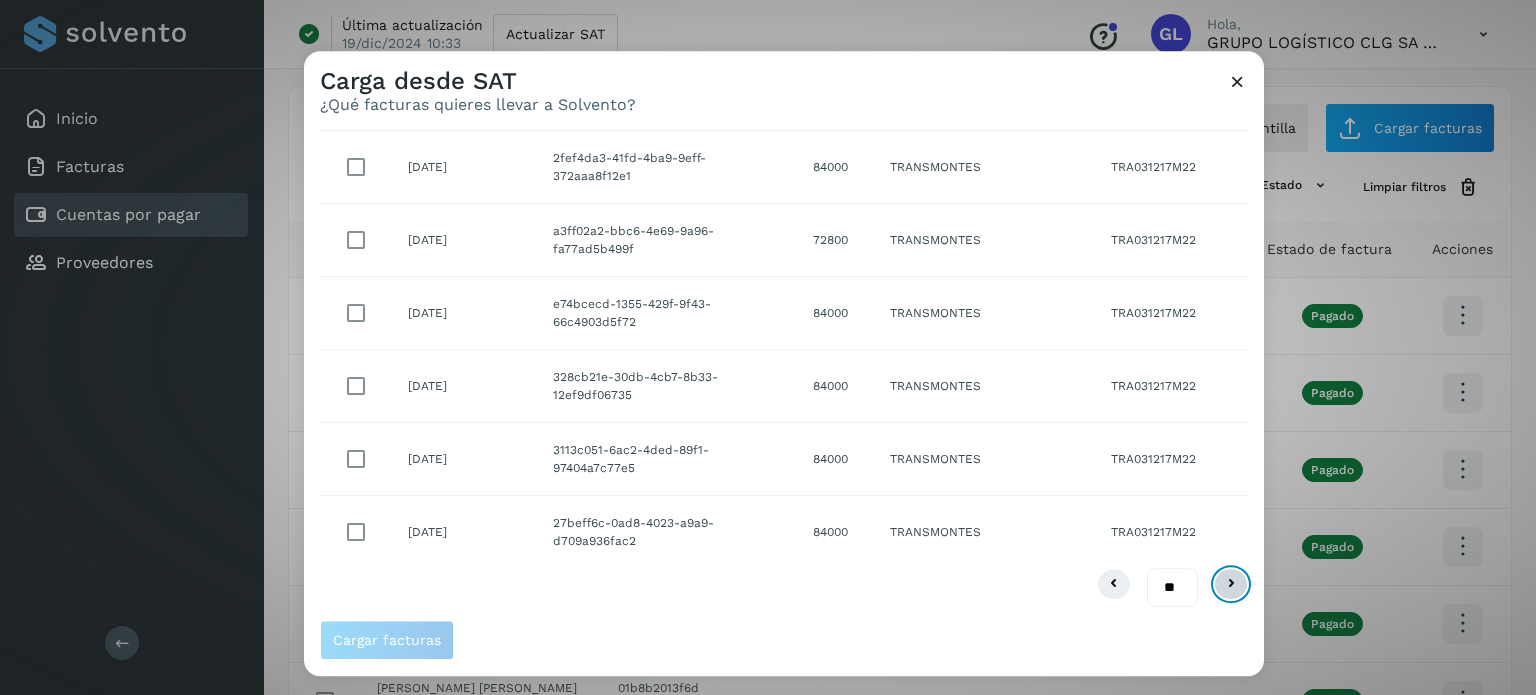 click at bounding box center (1231, 585) 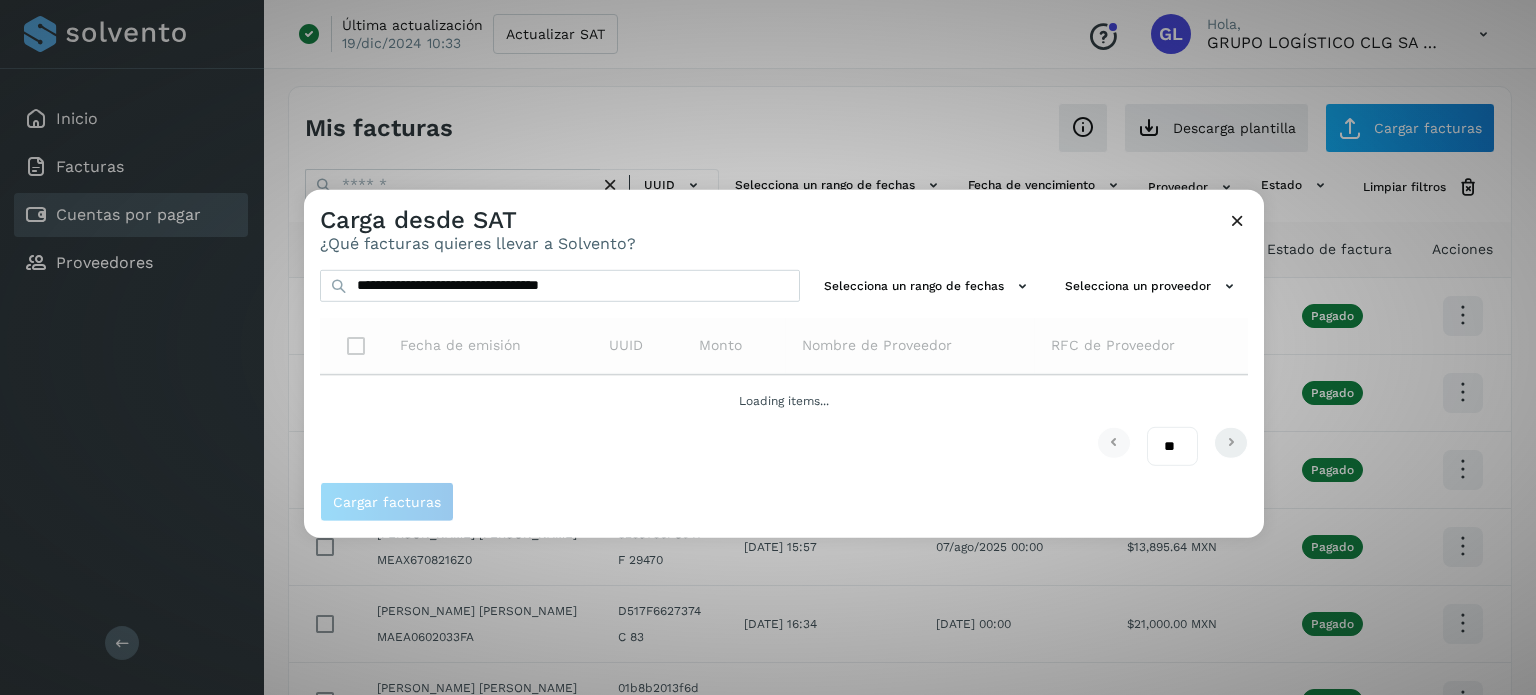 scroll, scrollTop: 0, scrollLeft: 0, axis: both 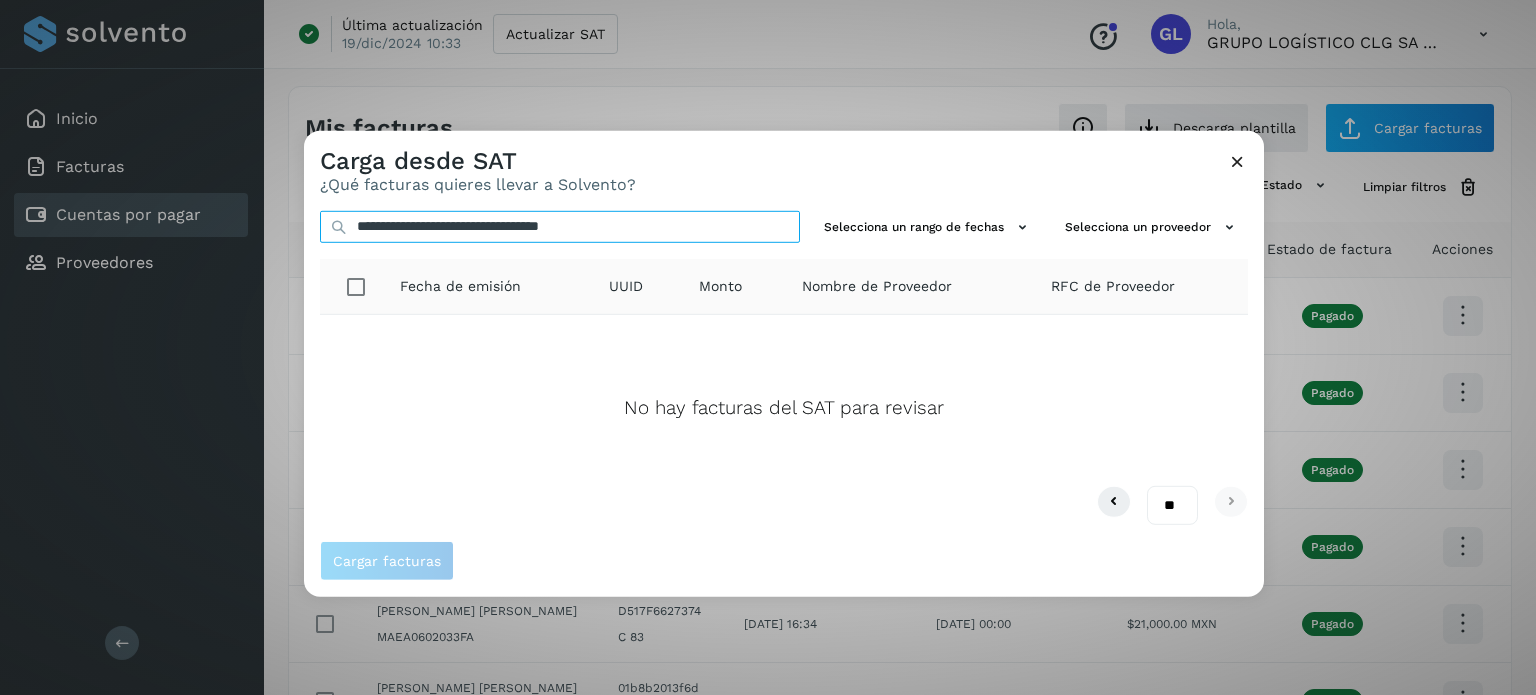 click on "**********" at bounding box center [560, 226] 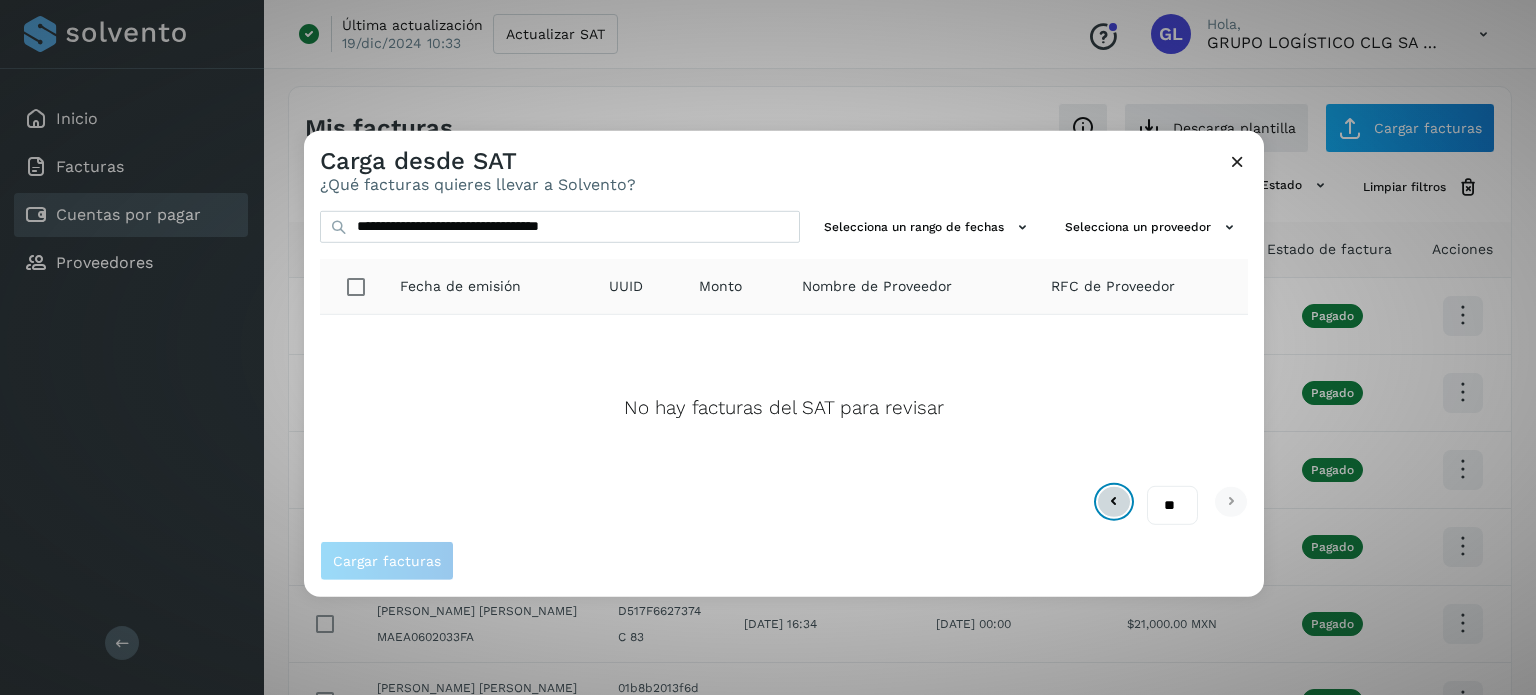 click at bounding box center [1114, 502] 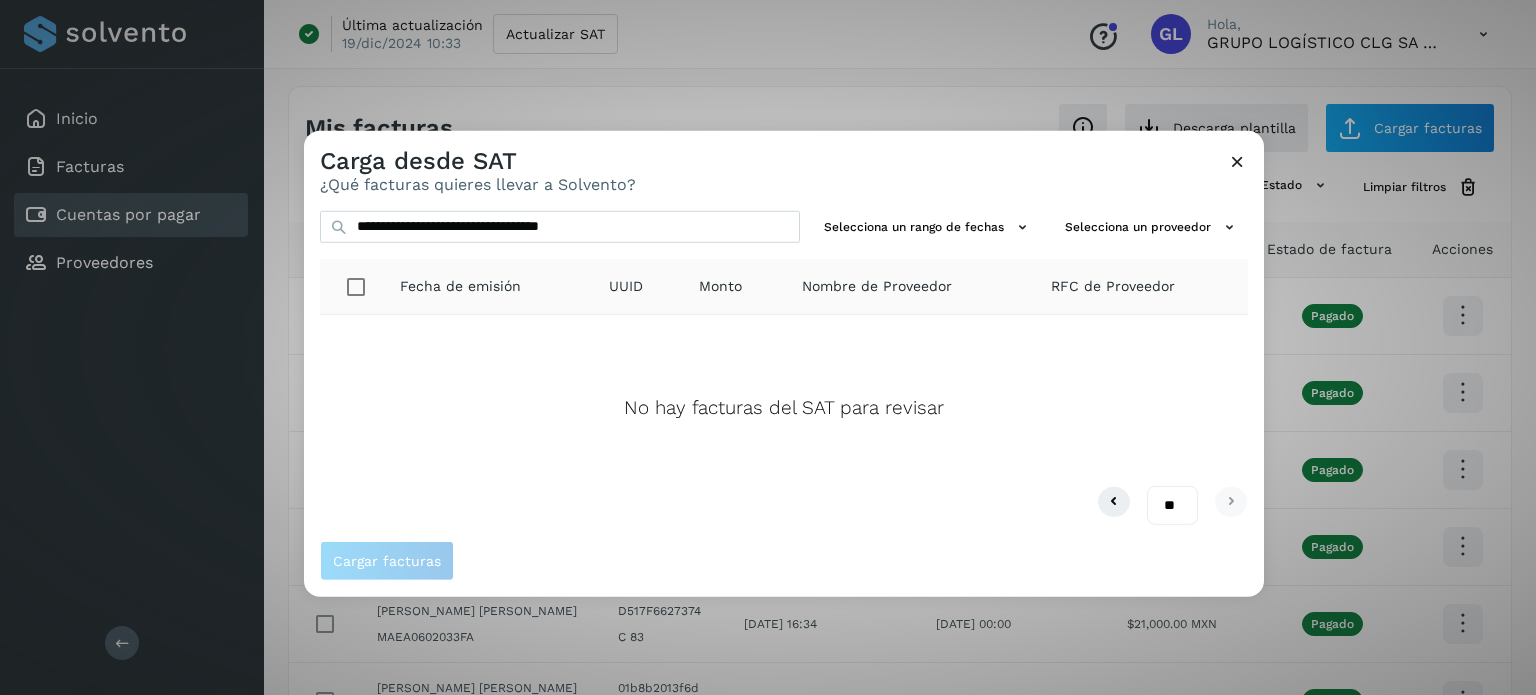 click at bounding box center [1237, 160] 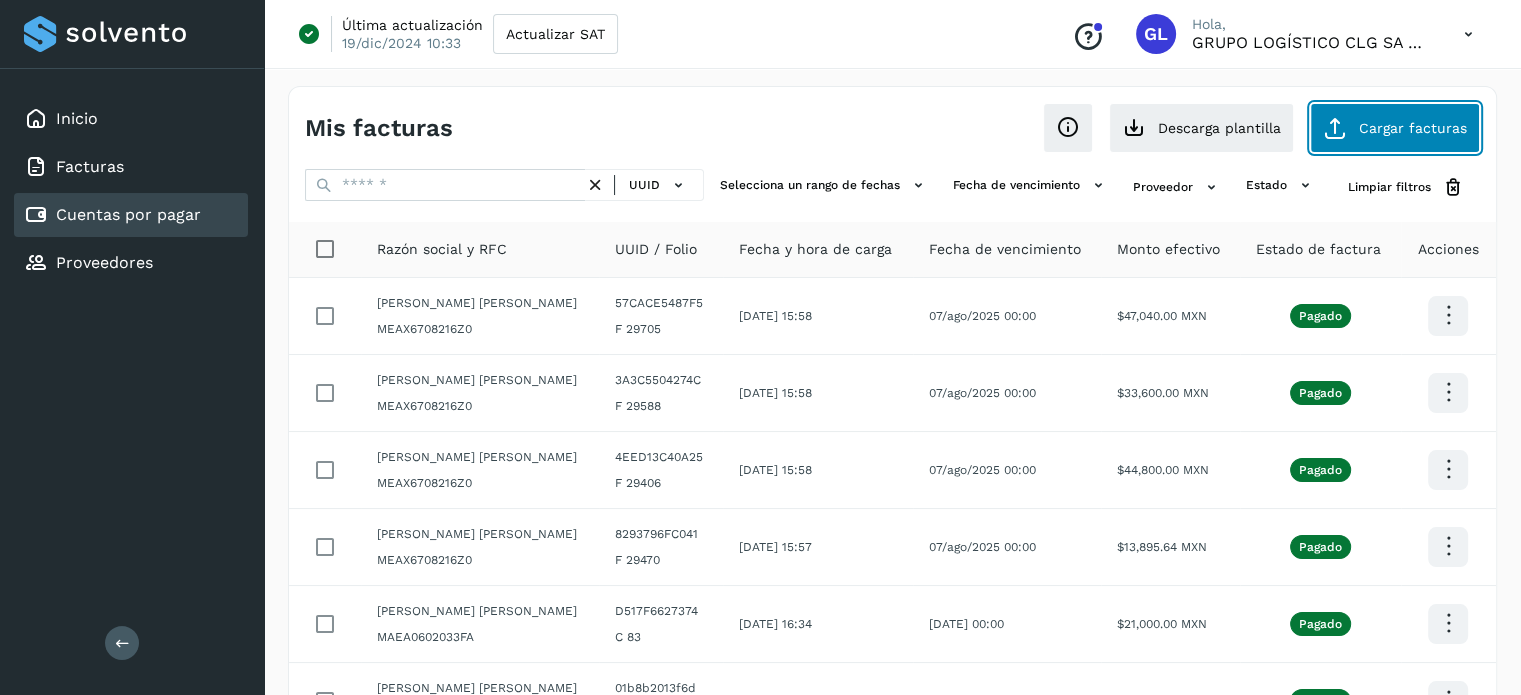 click on "Cargar facturas" 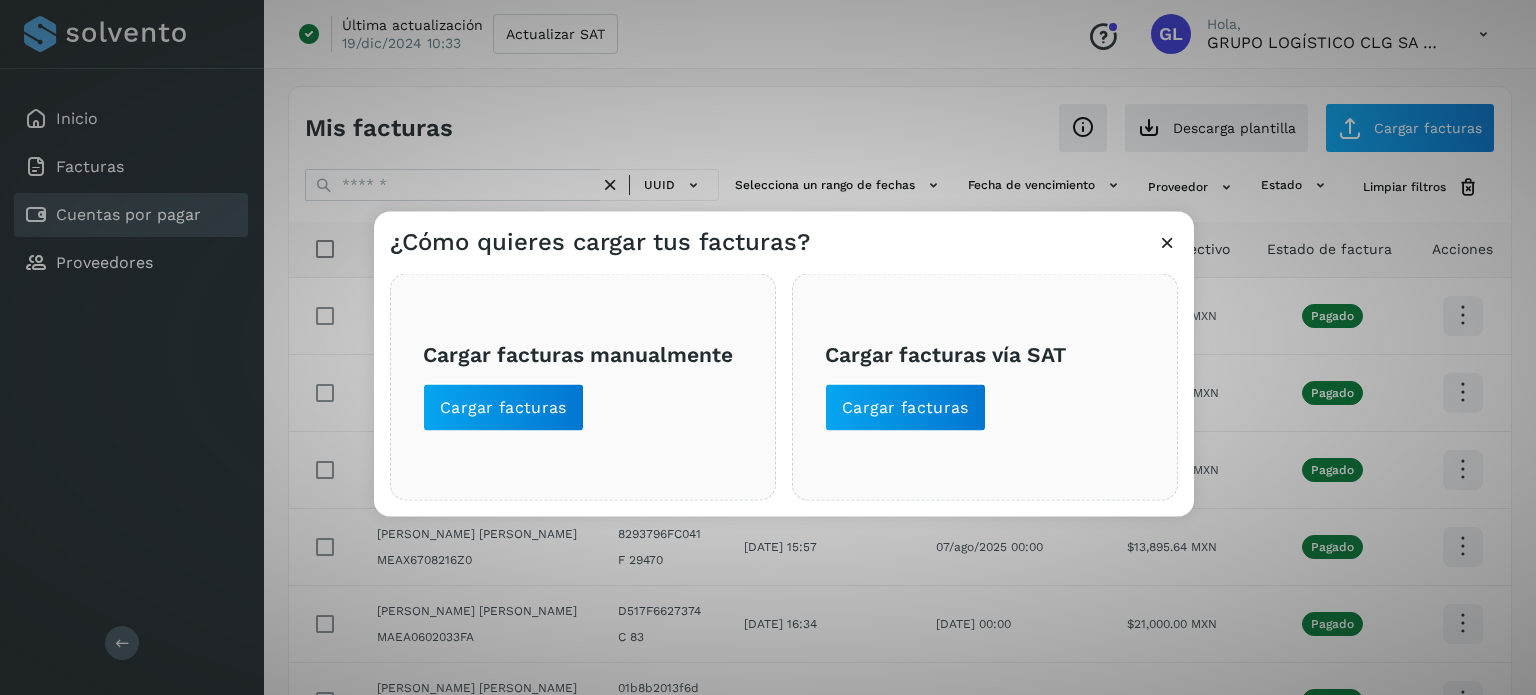 click on "Cargar facturas vía SAT" at bounding box center [985, 354] 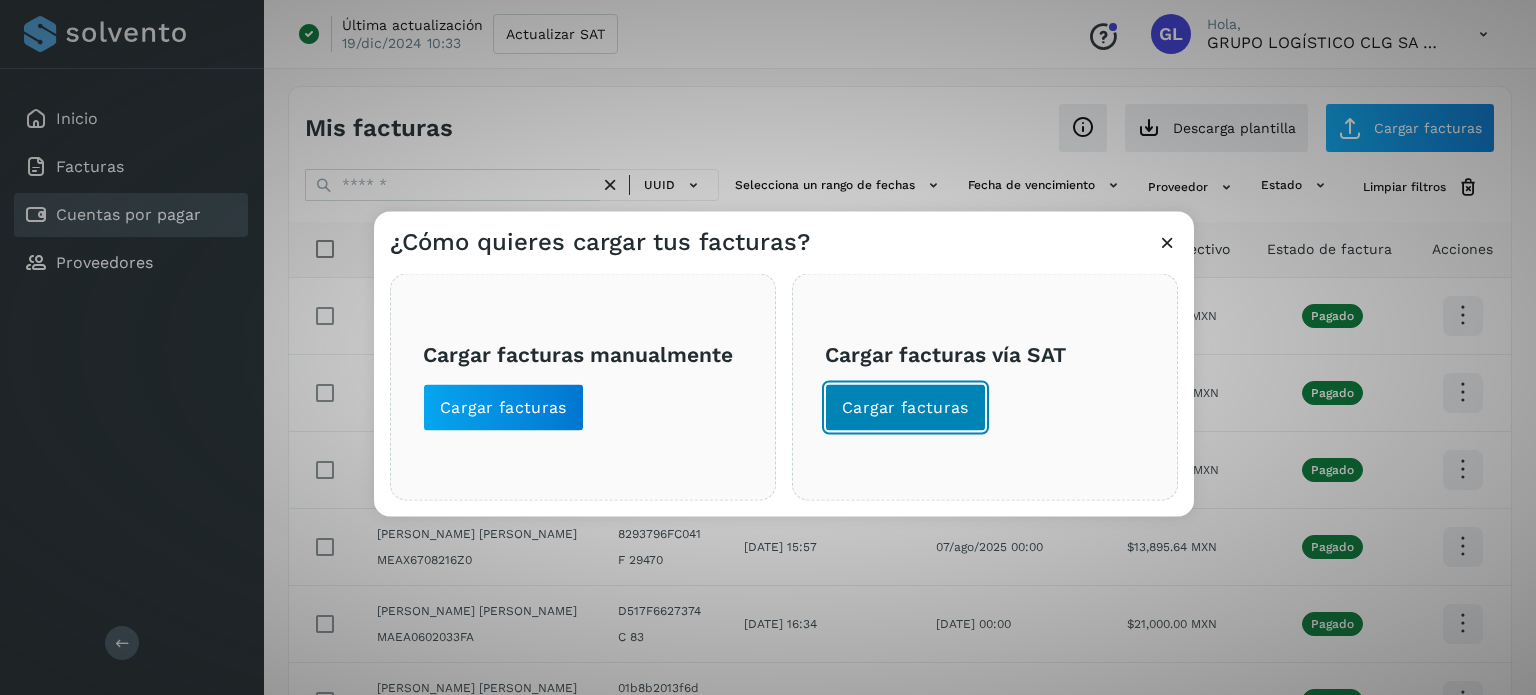 click on "Cargar facturas" at bounding box center [905, 407] 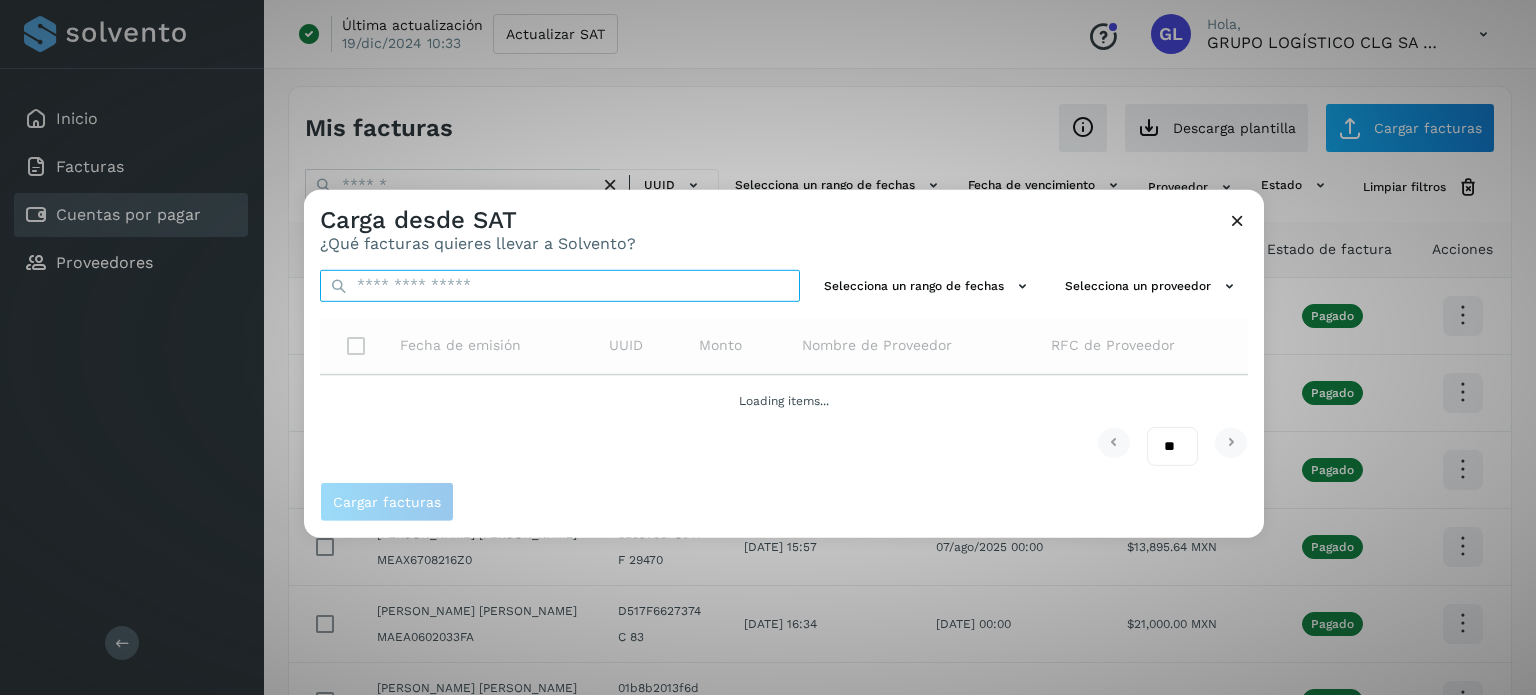 click at bounding box center [560, 285] 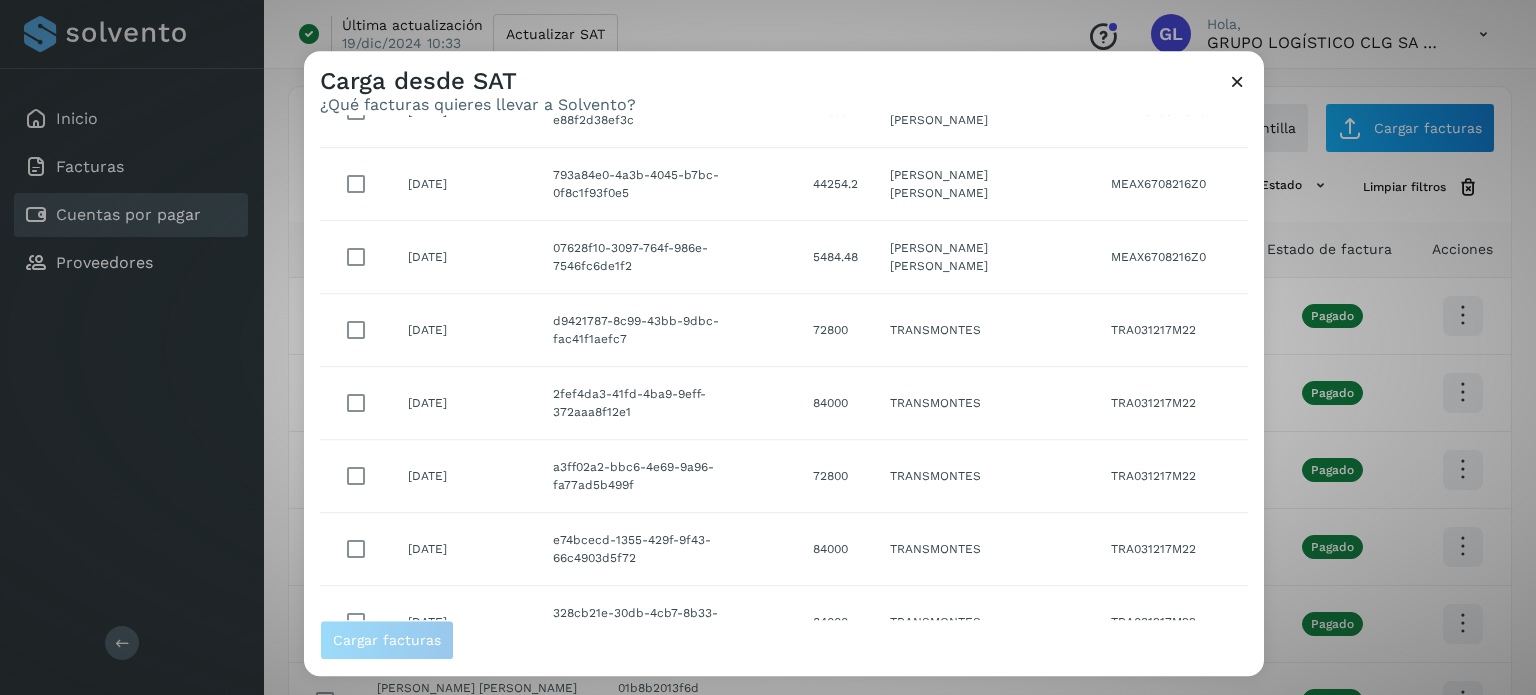 scroll, scrollTop: 0, scrollLeft: 0, axis: both 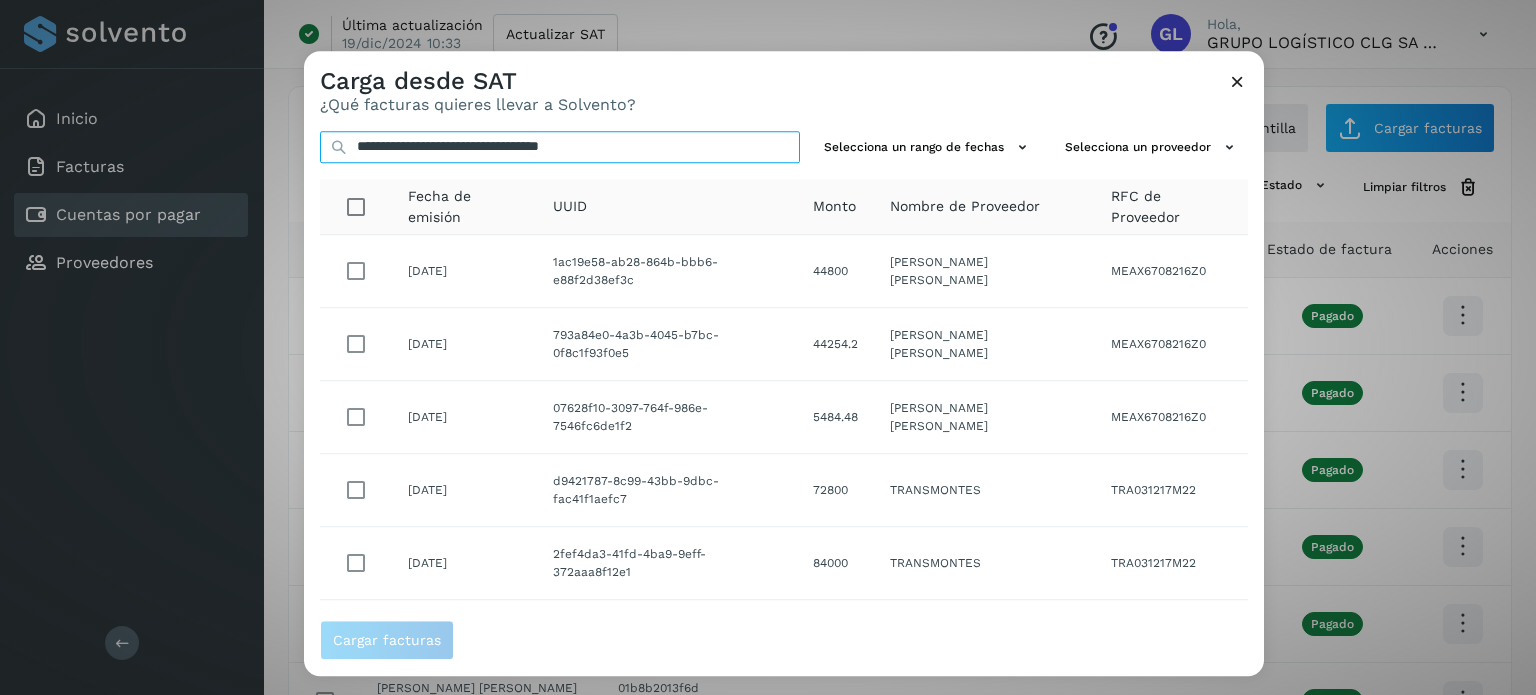 type on "**********" 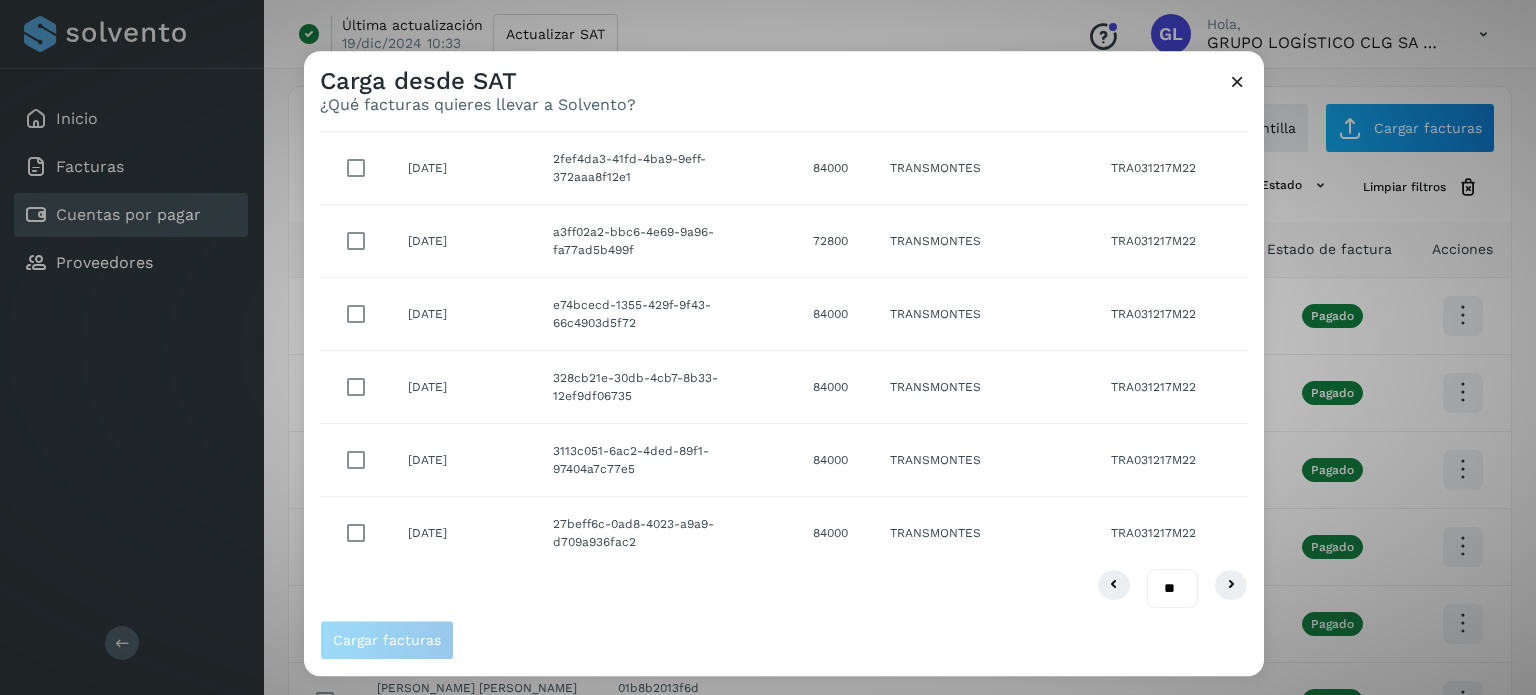 scroll, scrollTop: 396, scrollLeft: 0, axis: vertical 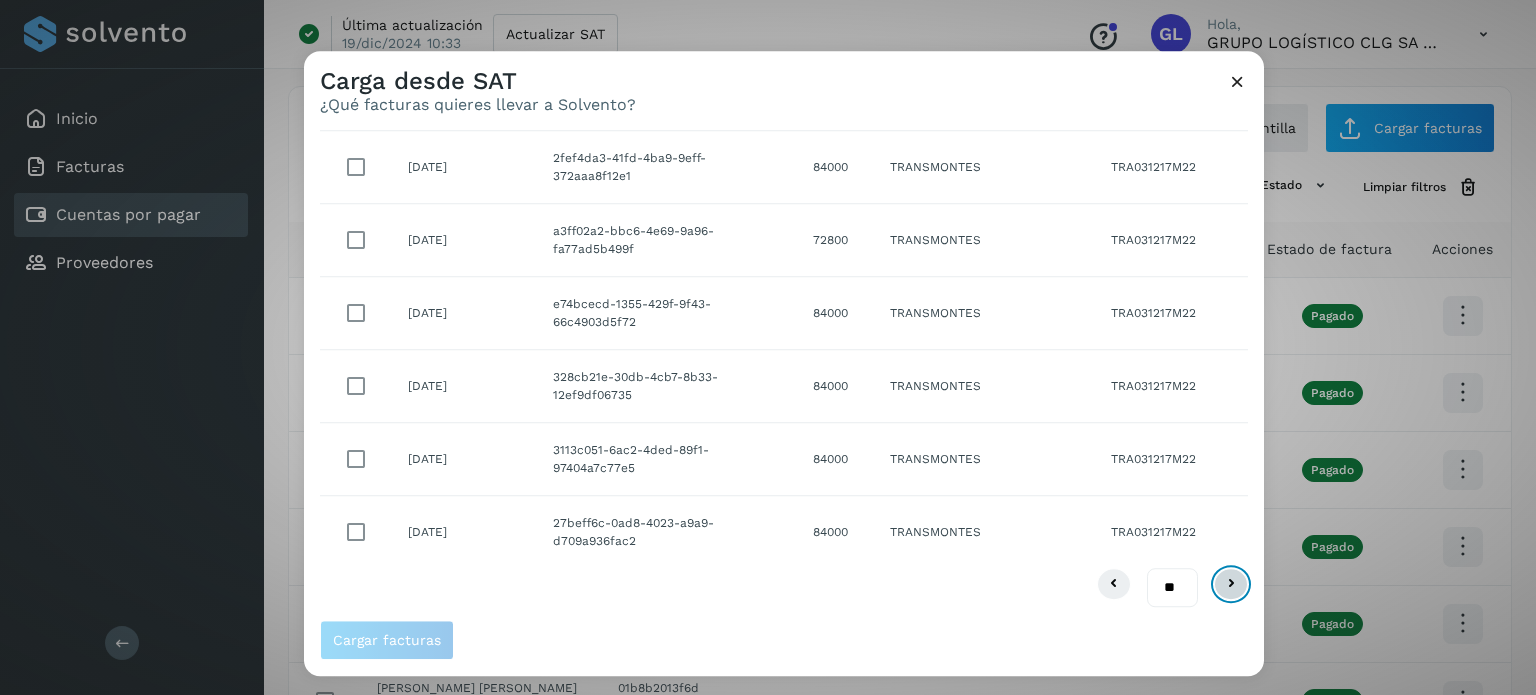 click at bounding box center (1231, 585) 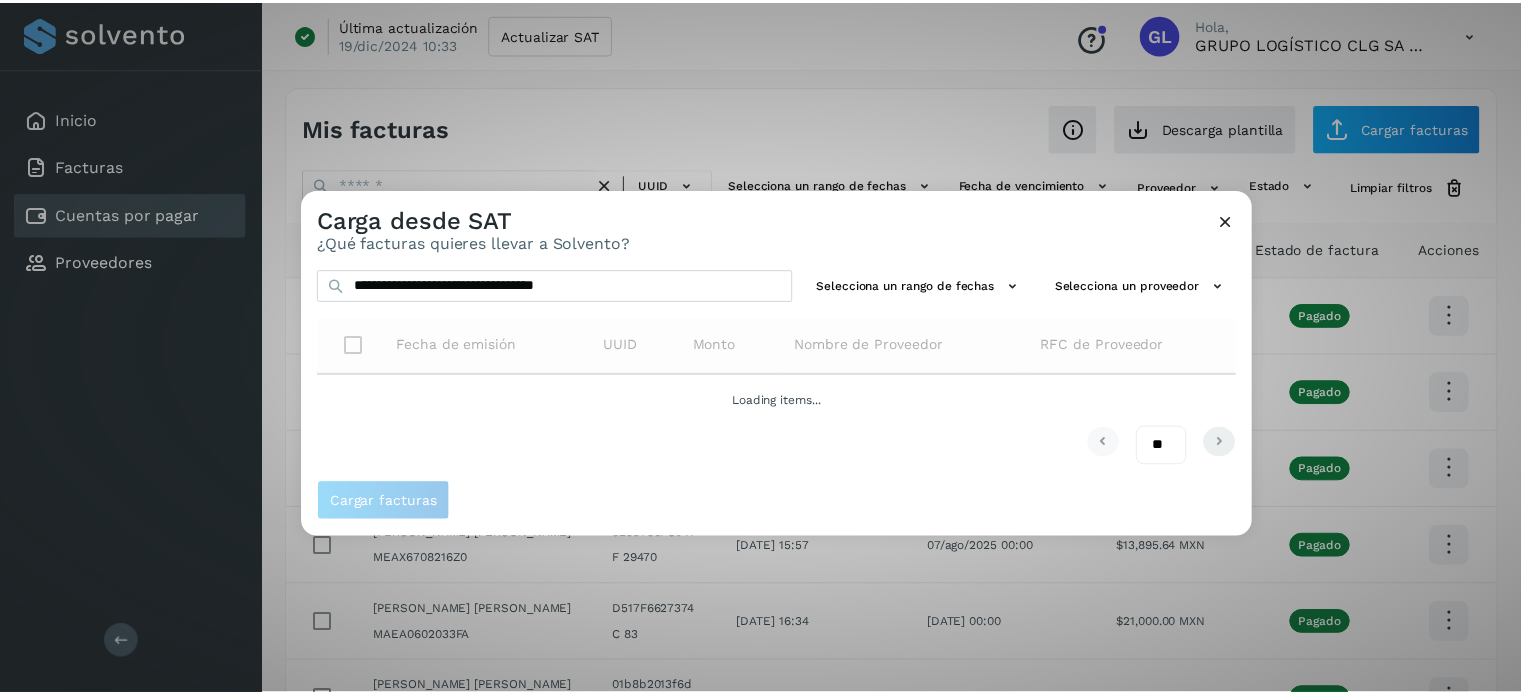 scroll, scrollTop: 0, scrollLeft: 0, axis: both 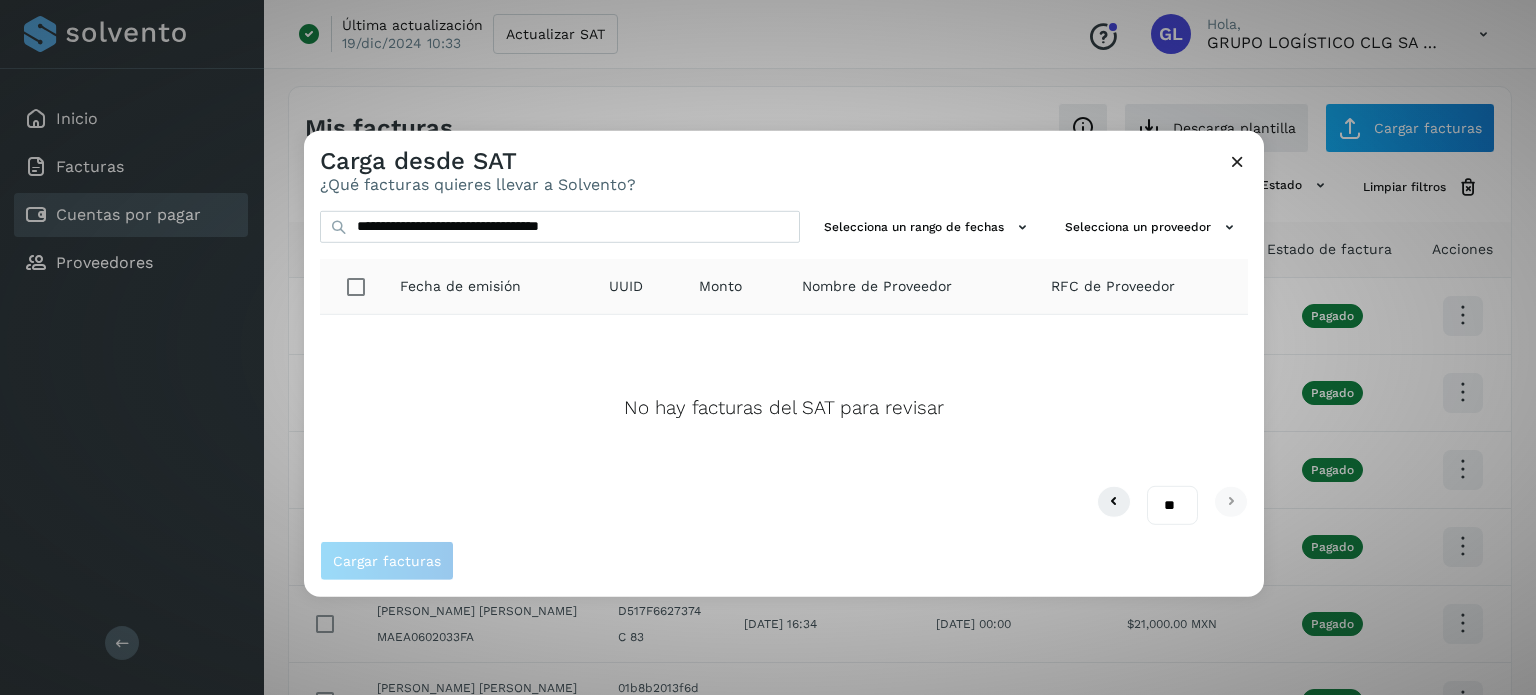 click at bounding box center (1237, 160) 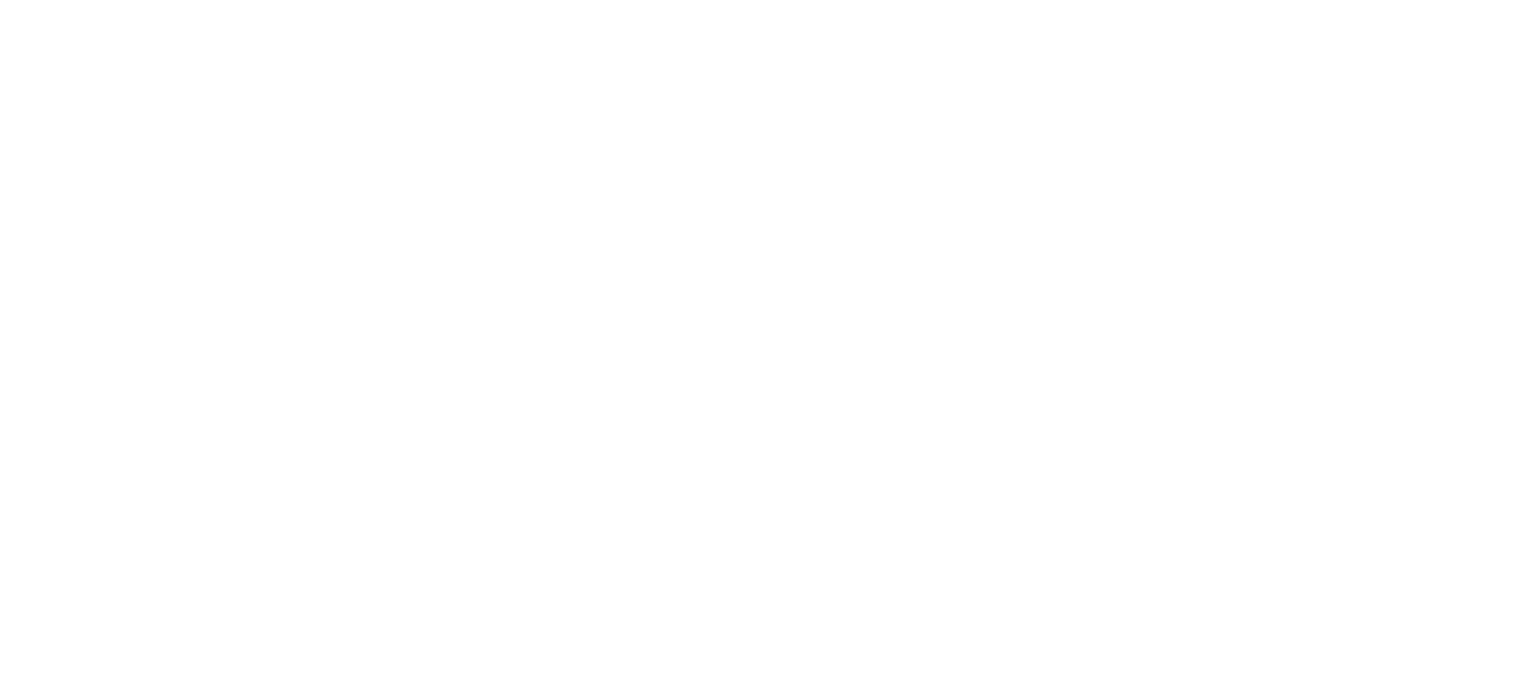 scroll, scrollTop: 0, scrollLeft: 0, axis: both 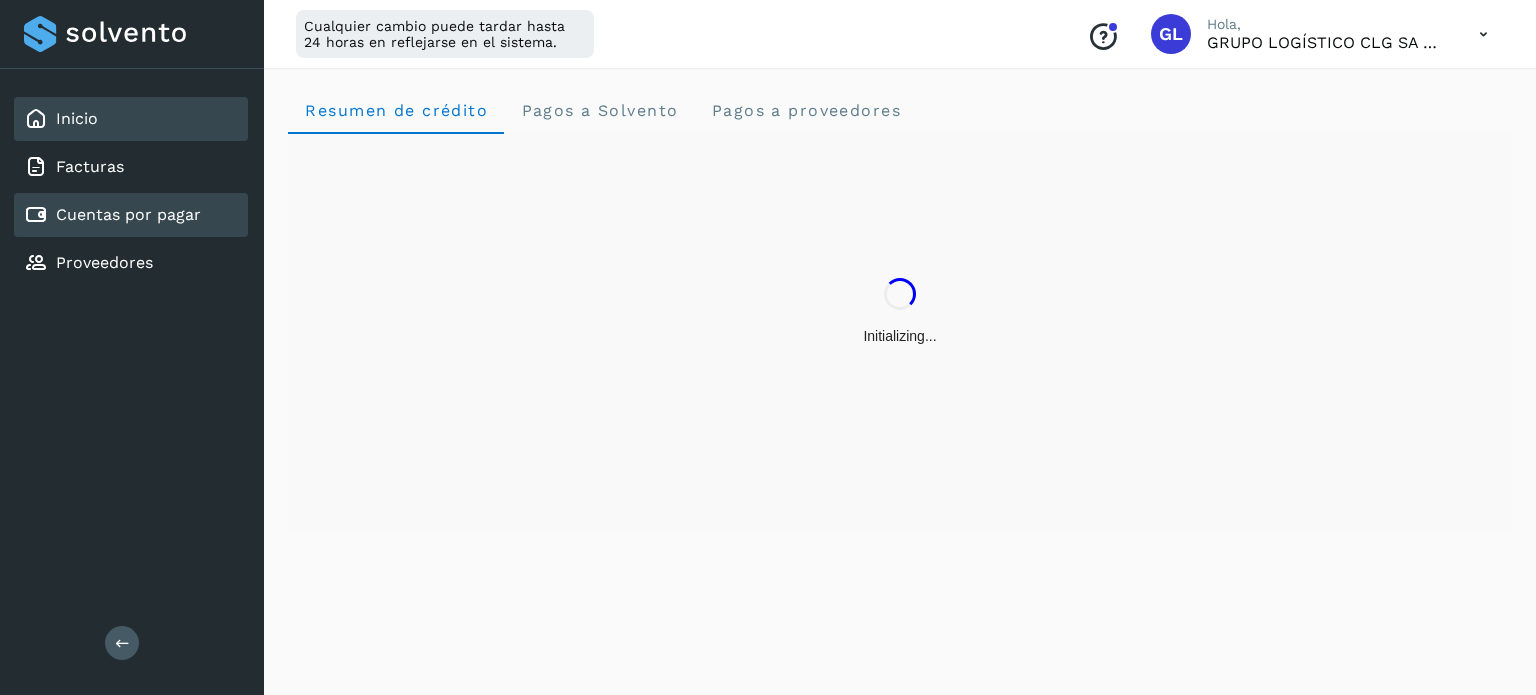 click on "Cuentas por pagar" at bounding box center [128, 214] 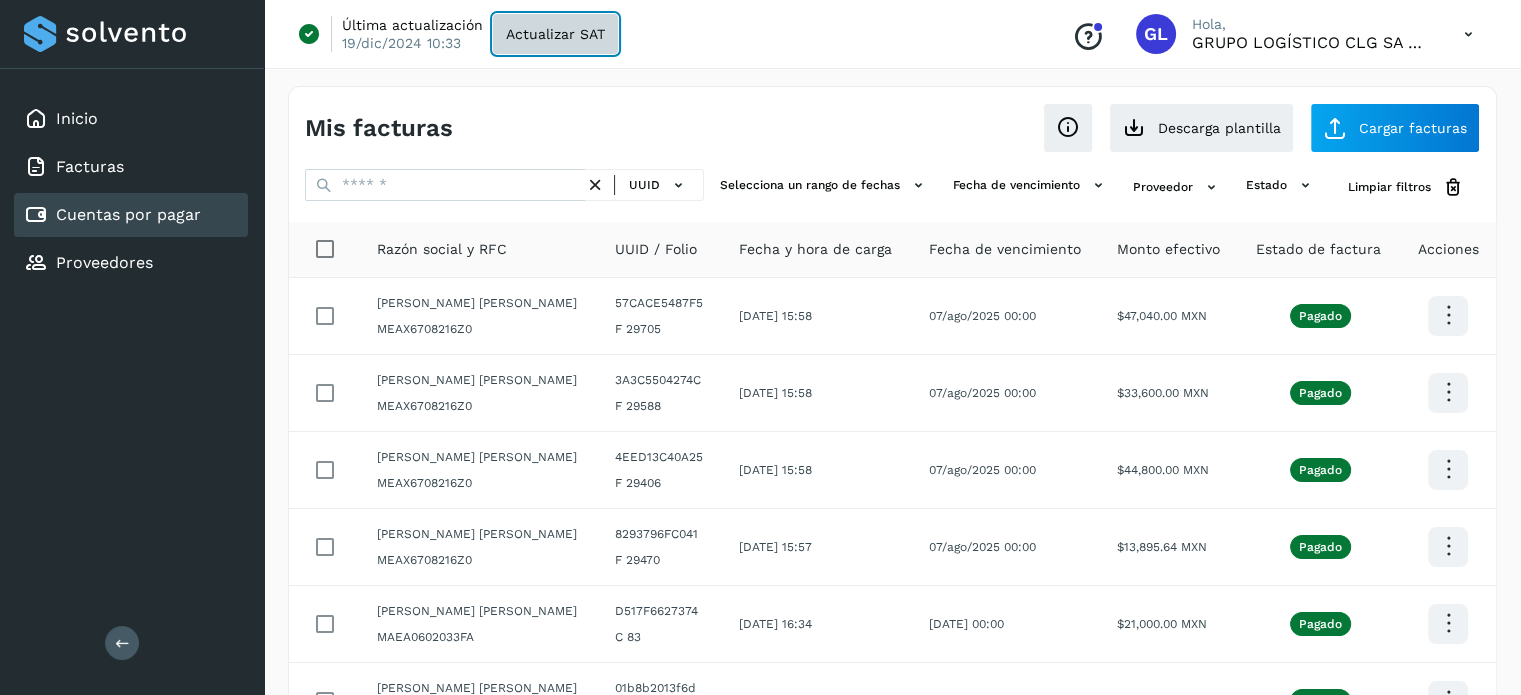 click on "Actualizar SAT" 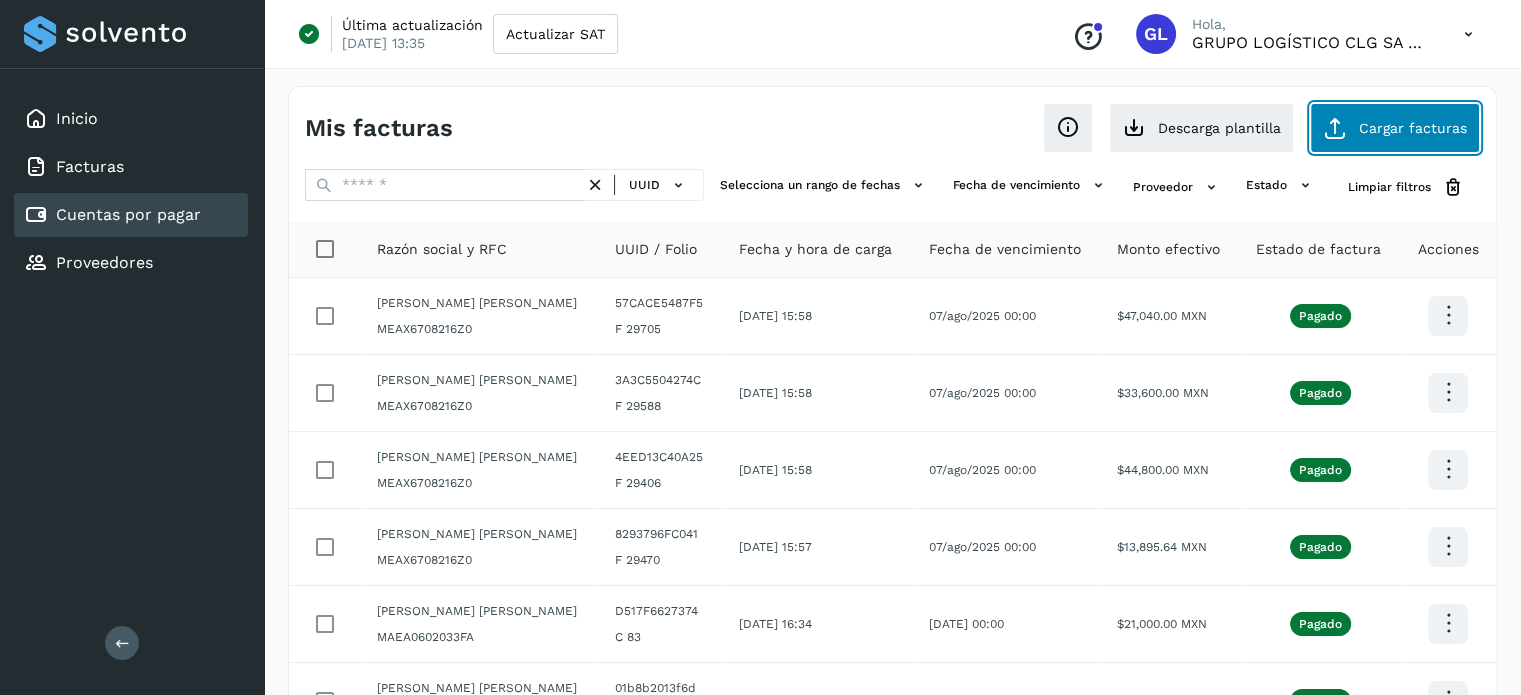 click on "Cargar facturas" 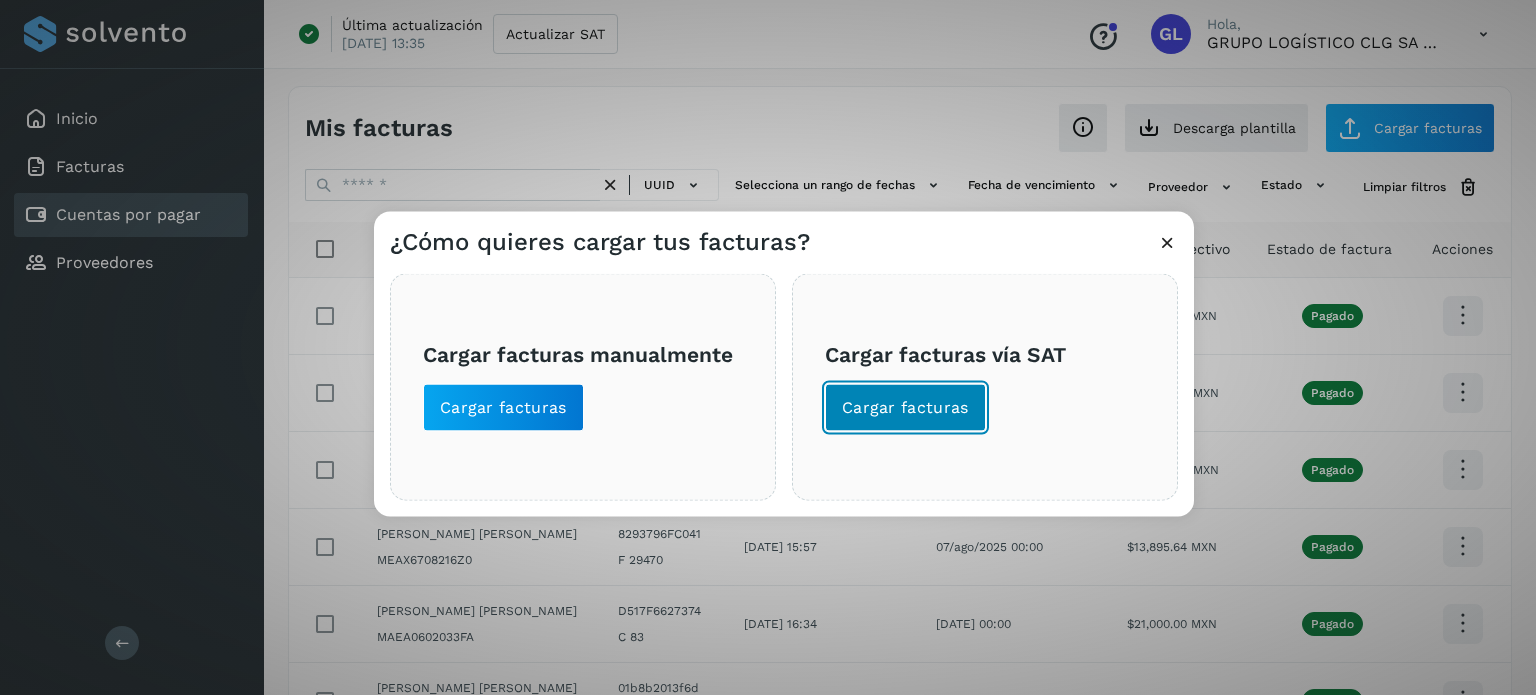 click on "Cargar facturas" 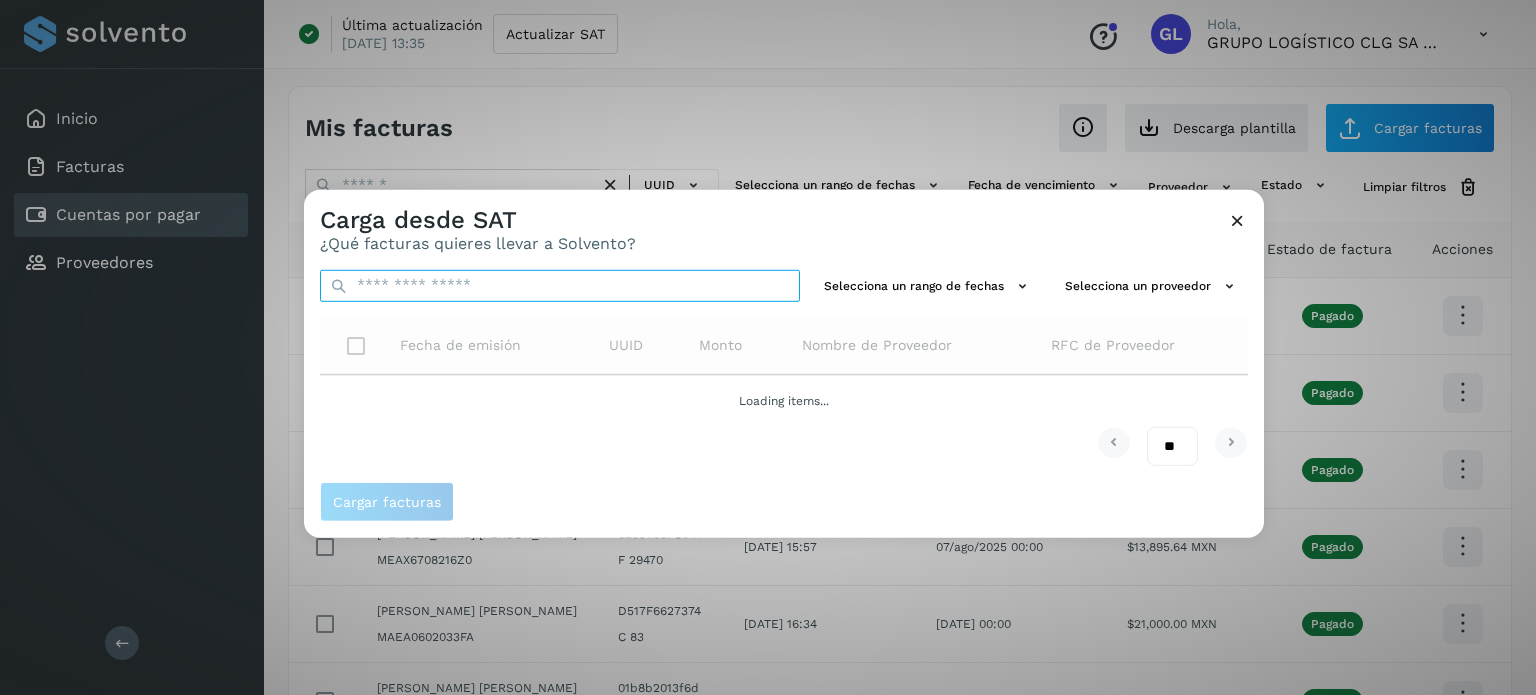 click at bounding box center [560, 285] 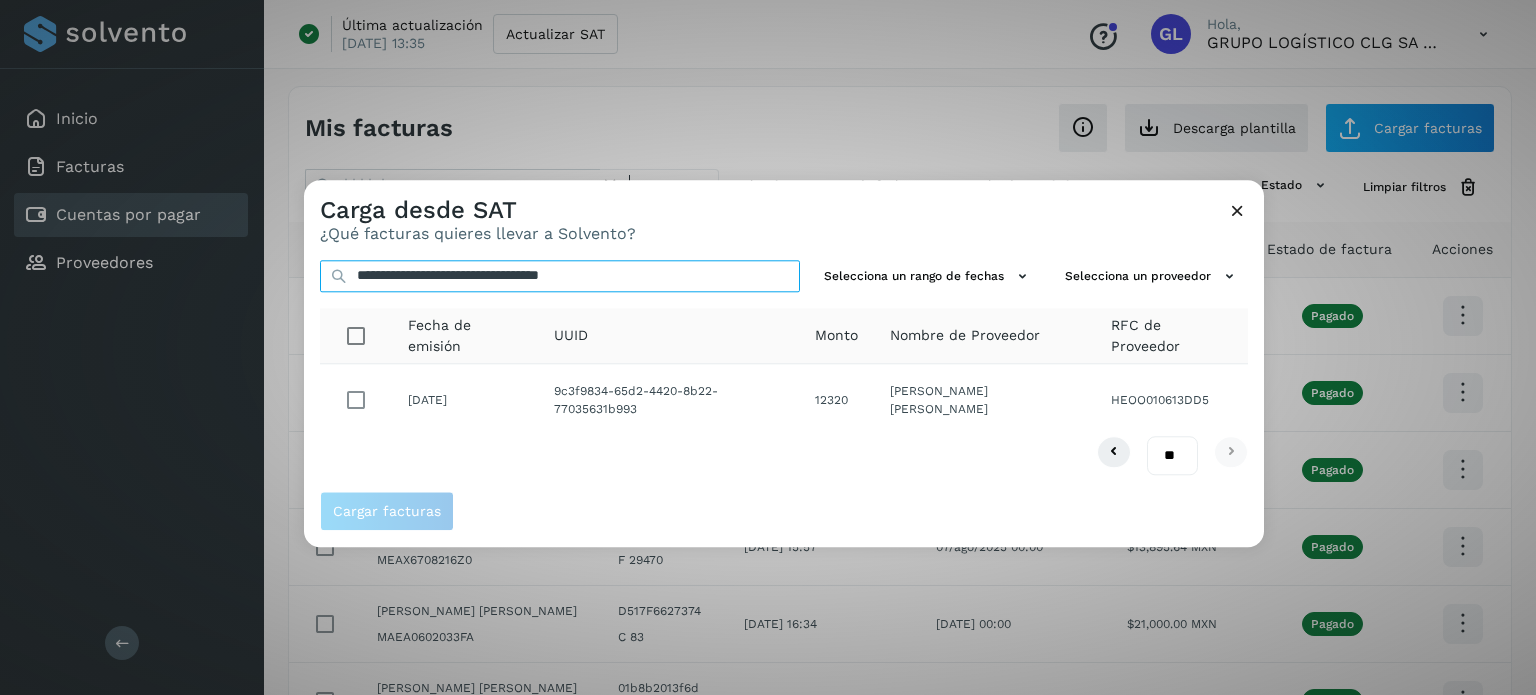 type on "**********" 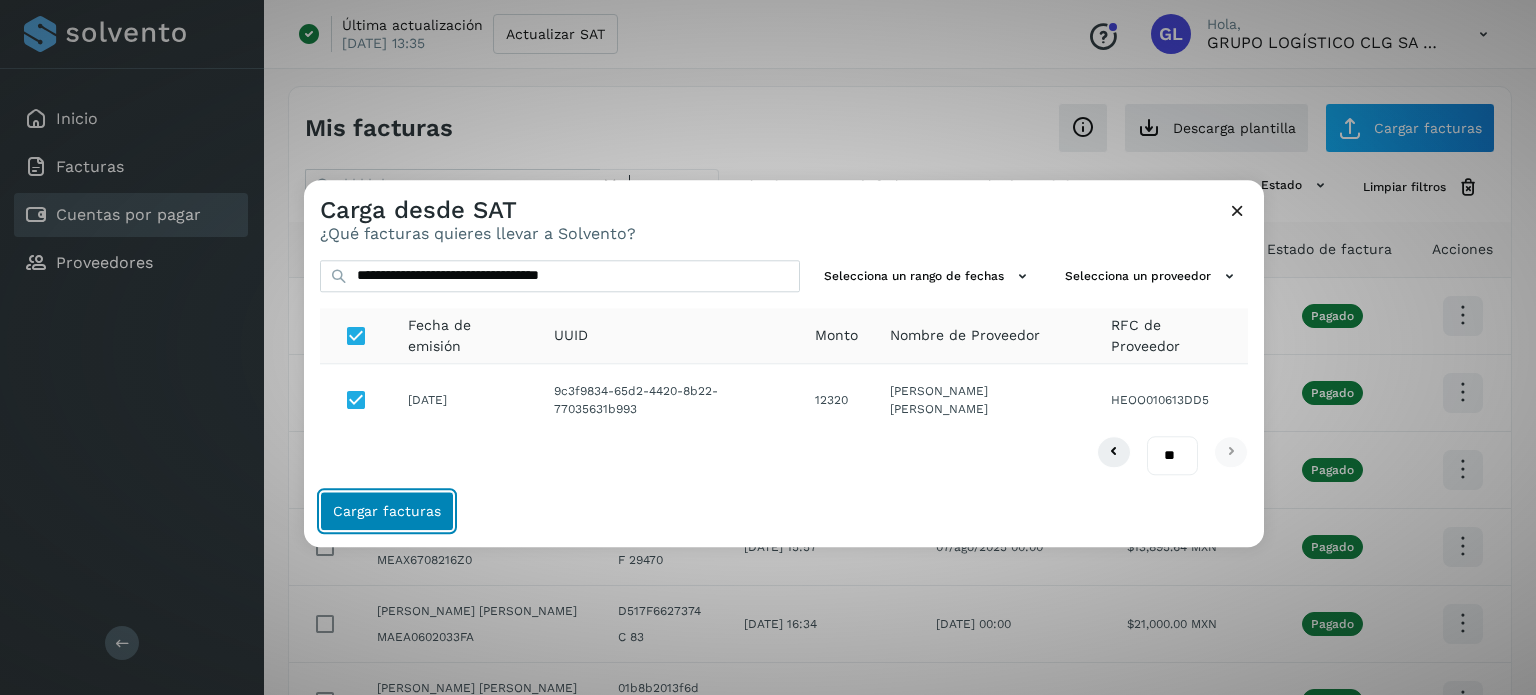 click on "Cargar facturas" 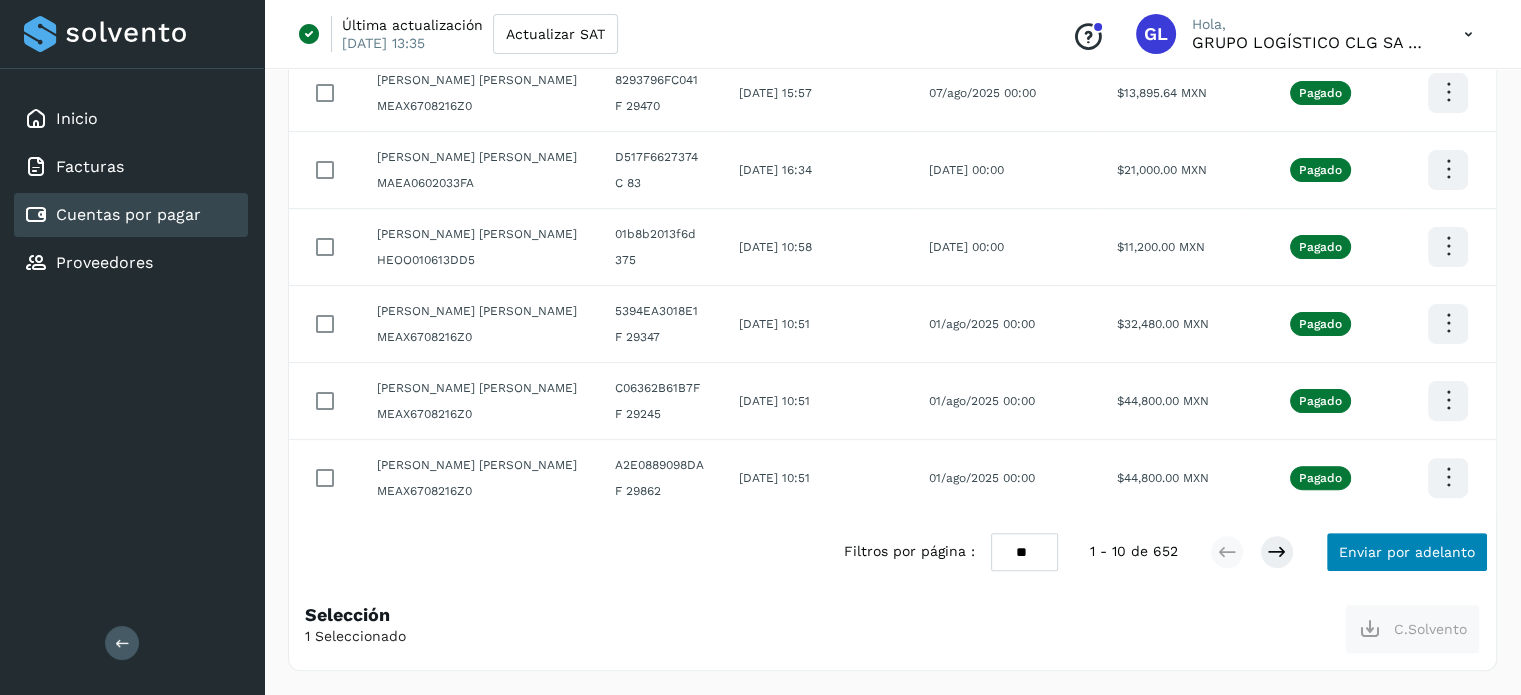 scroll, scrollTop: 652, scrollLeft: 0, axis: vertical 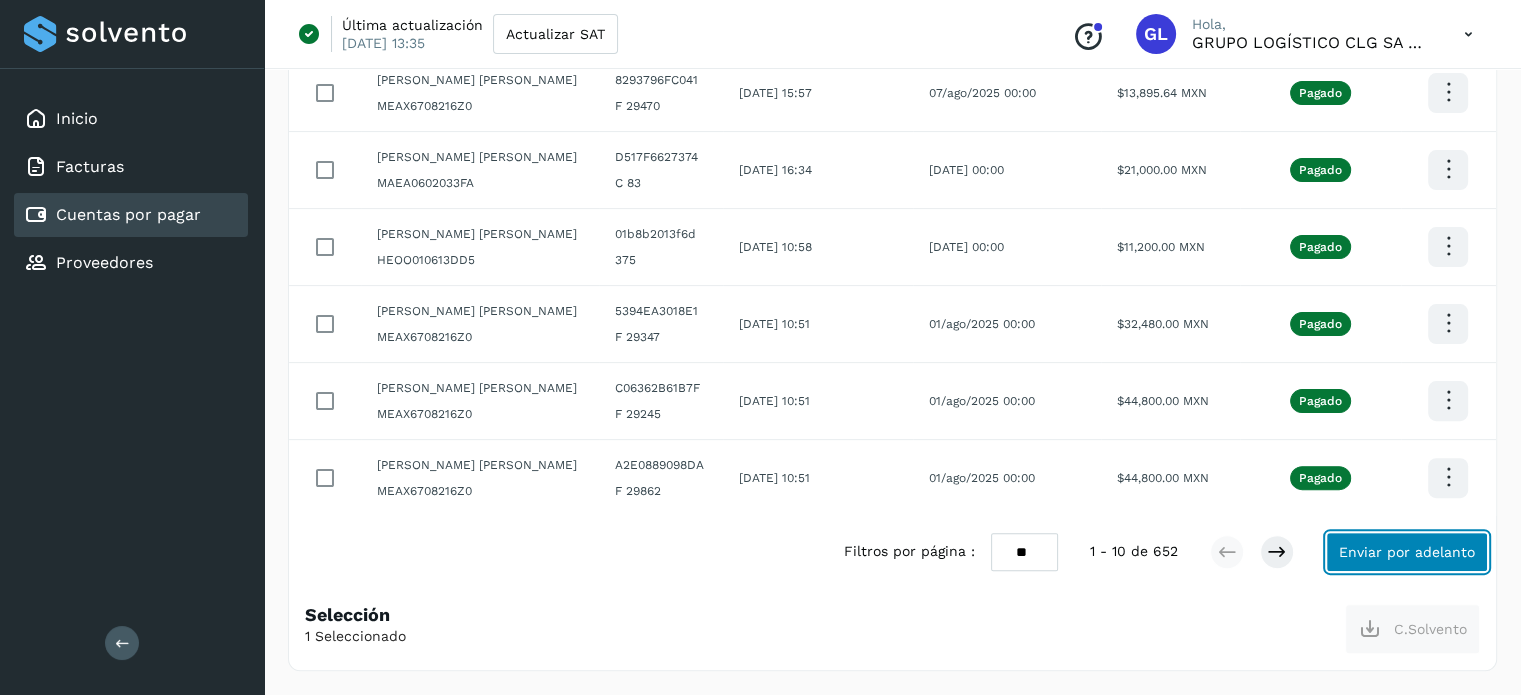 click on "Enviar por adelanto" 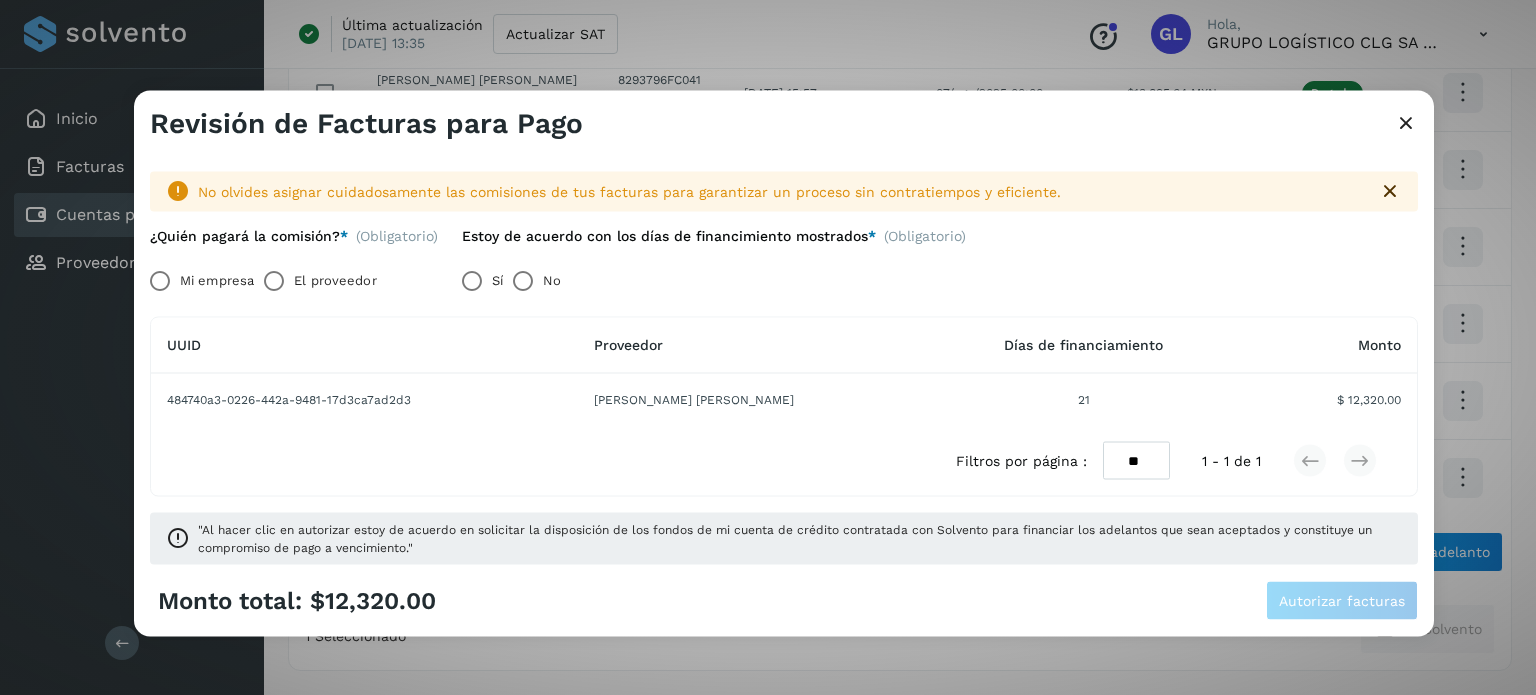 click on "El proveedor" at bounding box center [335, 280] 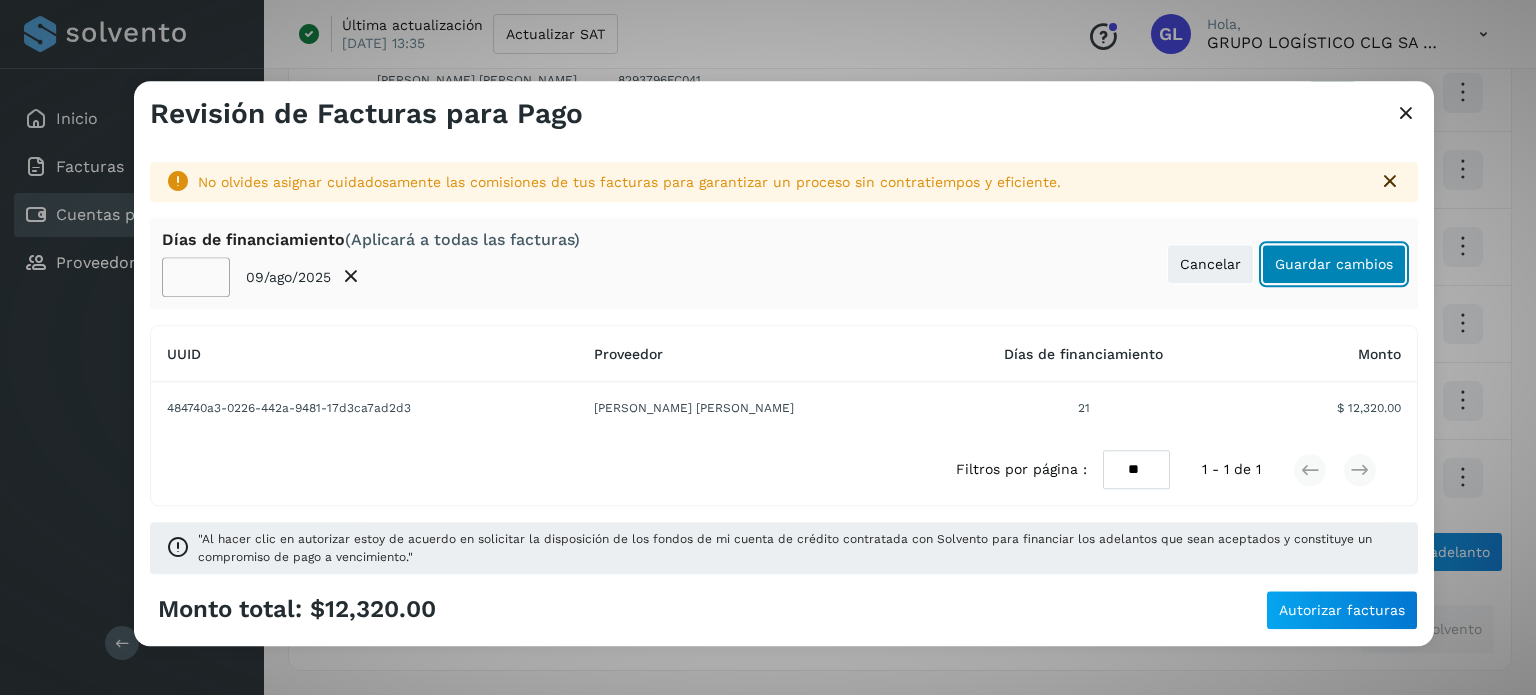 click on "Guardar cambios" 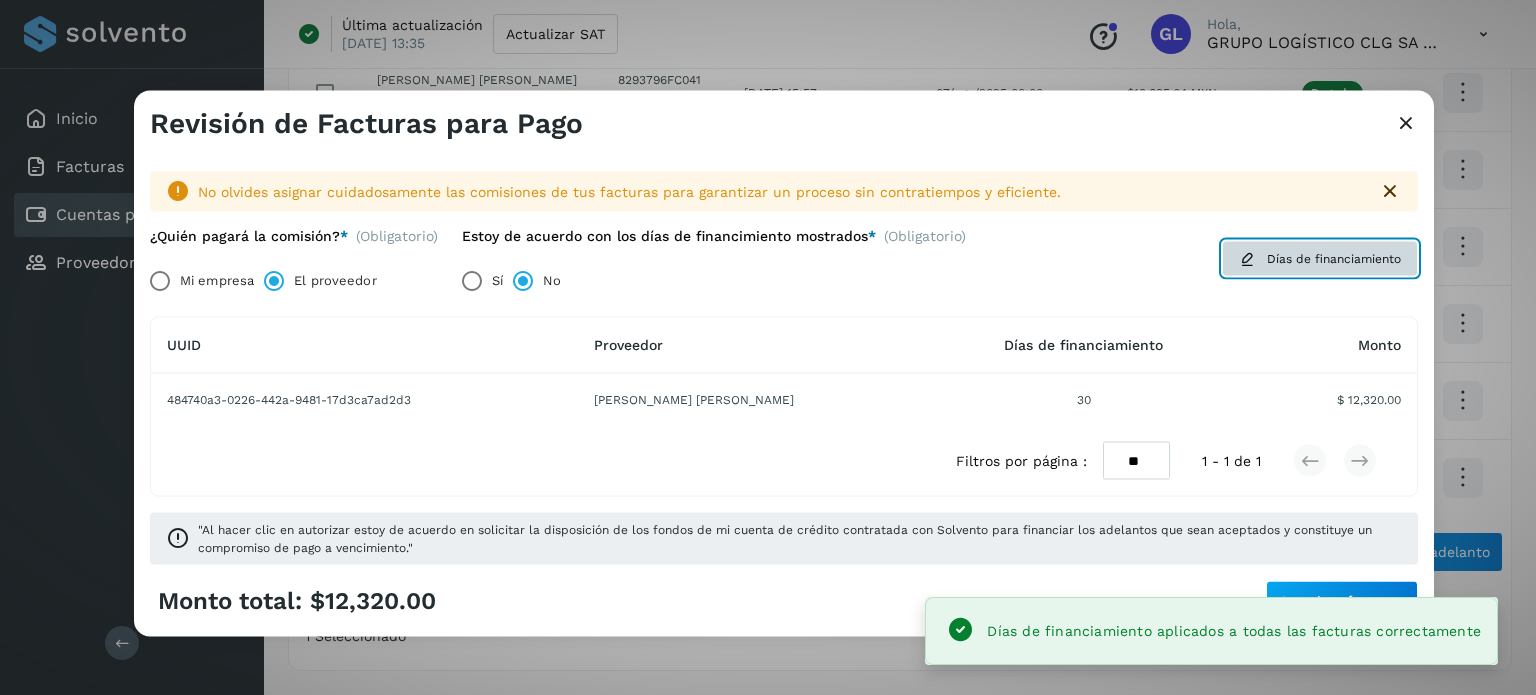 click on "Días de financiamiento" 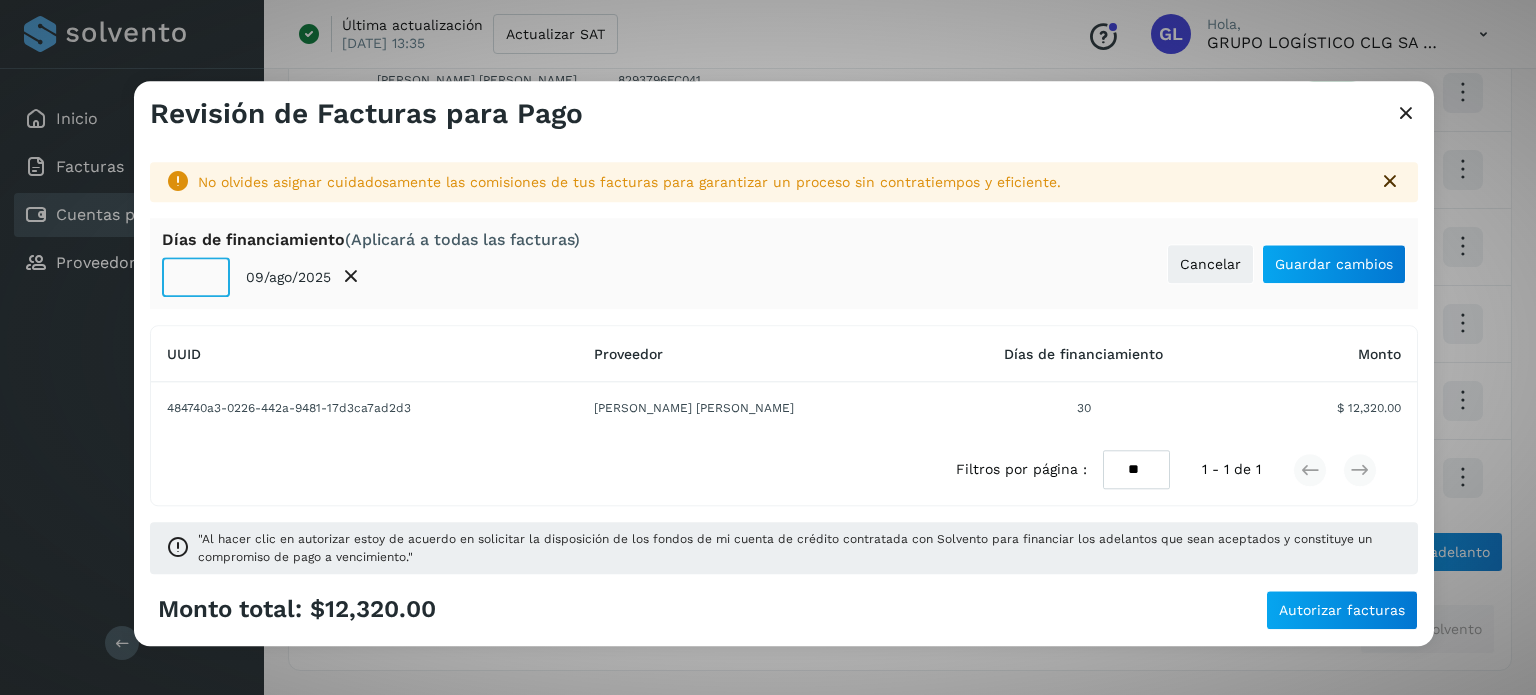 click on "**" 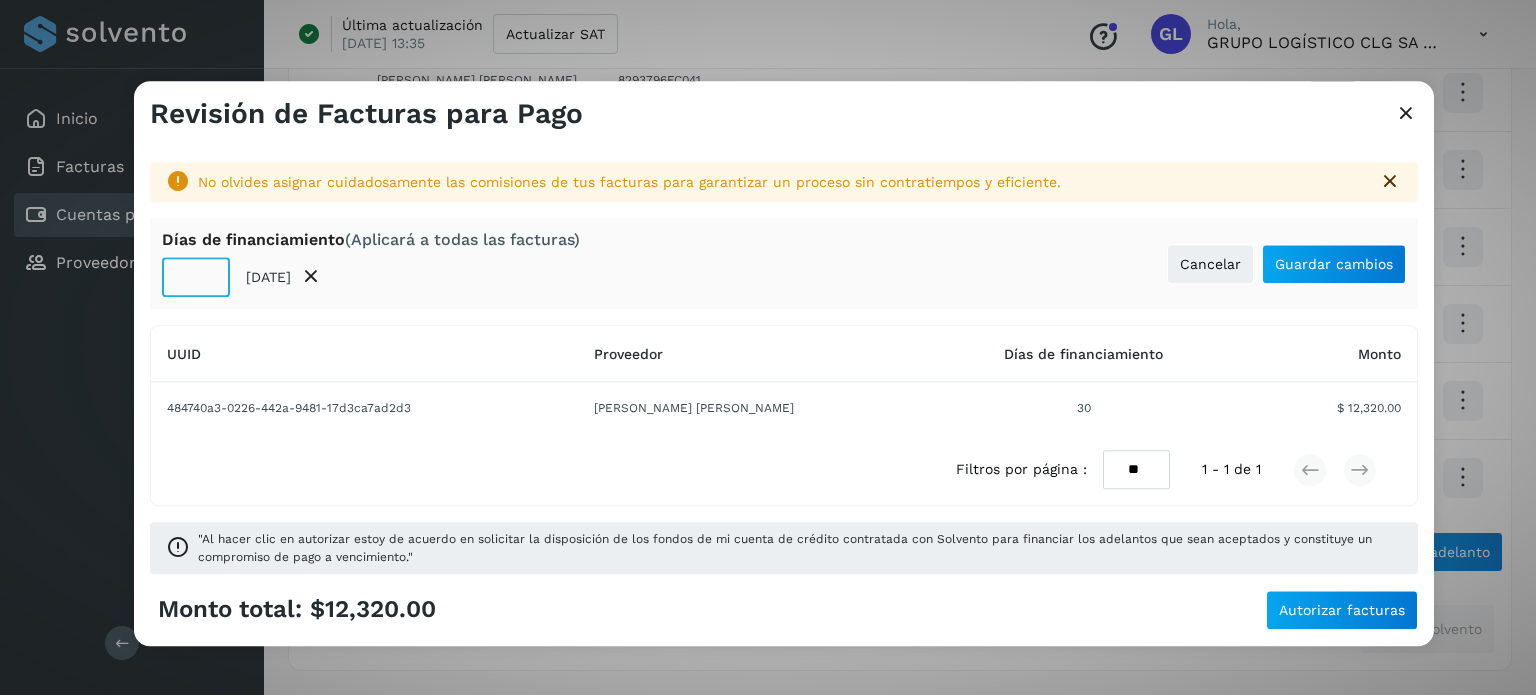 type on "**" 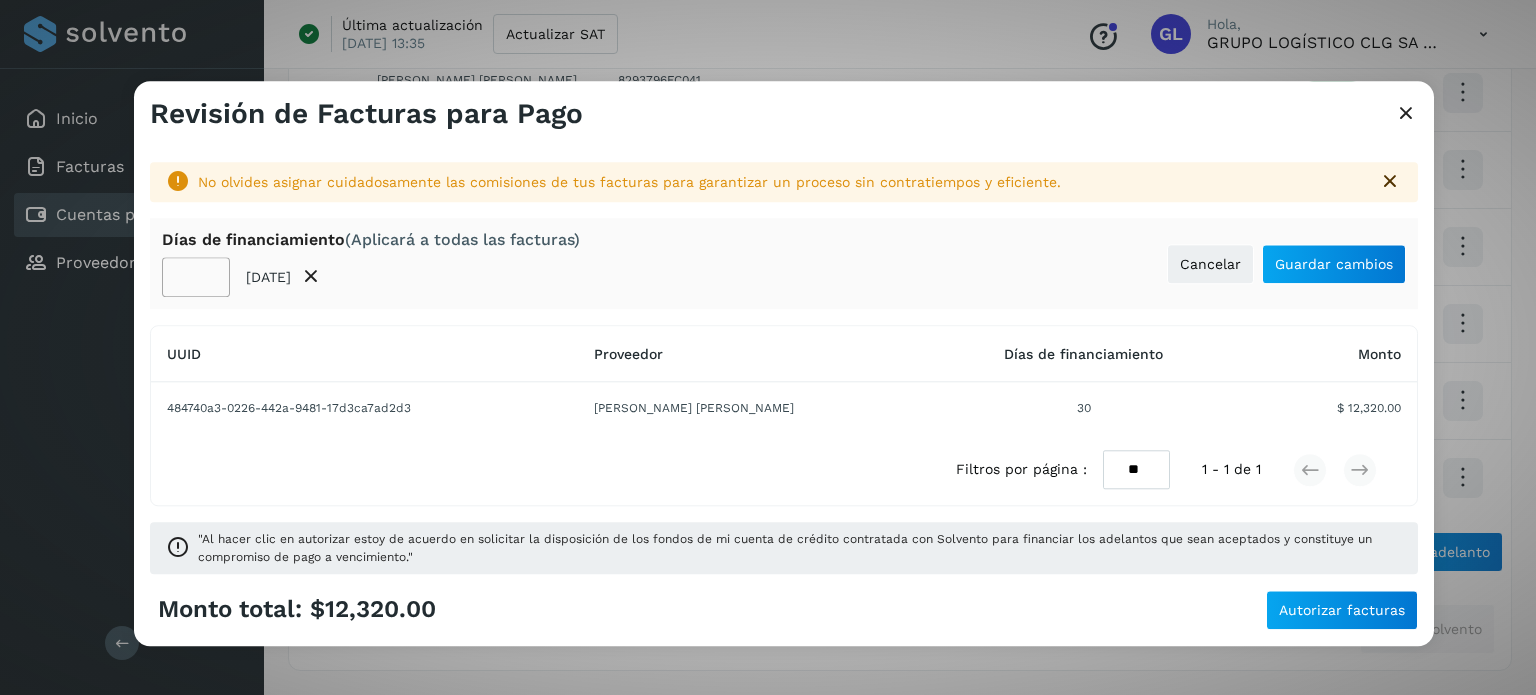 click on "** 31/jul/2025" at bounding box center (371, 278) 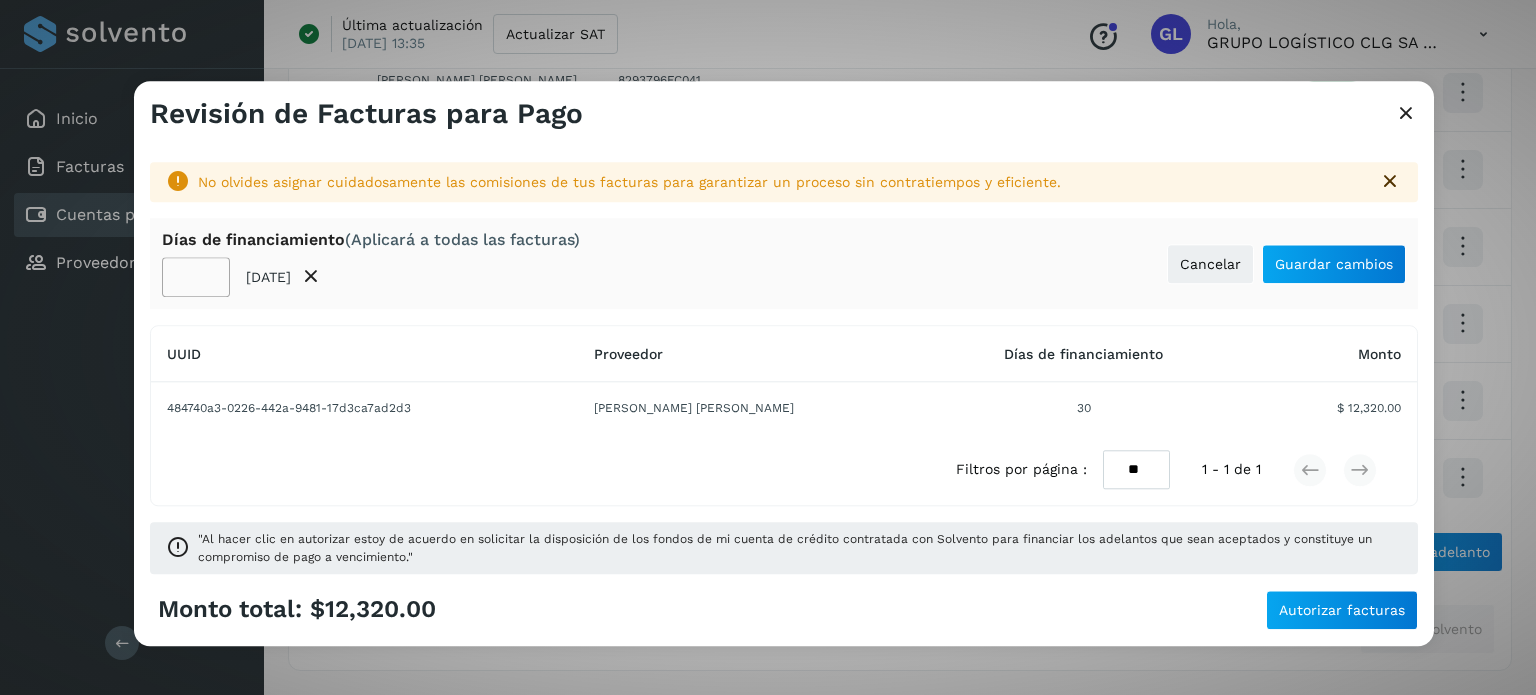 click on "Días de financiamiento  (Aplicará a todas las facturas) ** 31/jul/2025 Cancelar Guardar cambios" at bounding box center [784, 263] 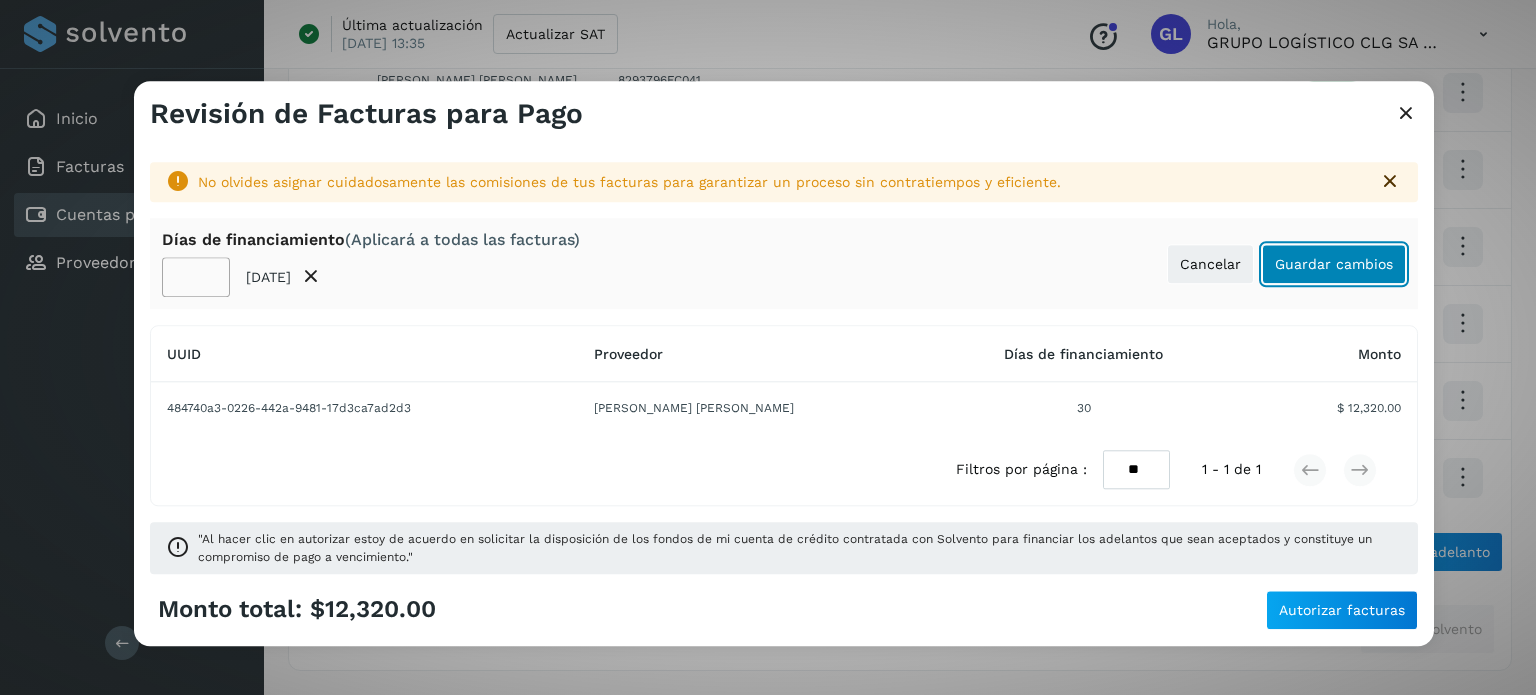click on "Guardar cambios" 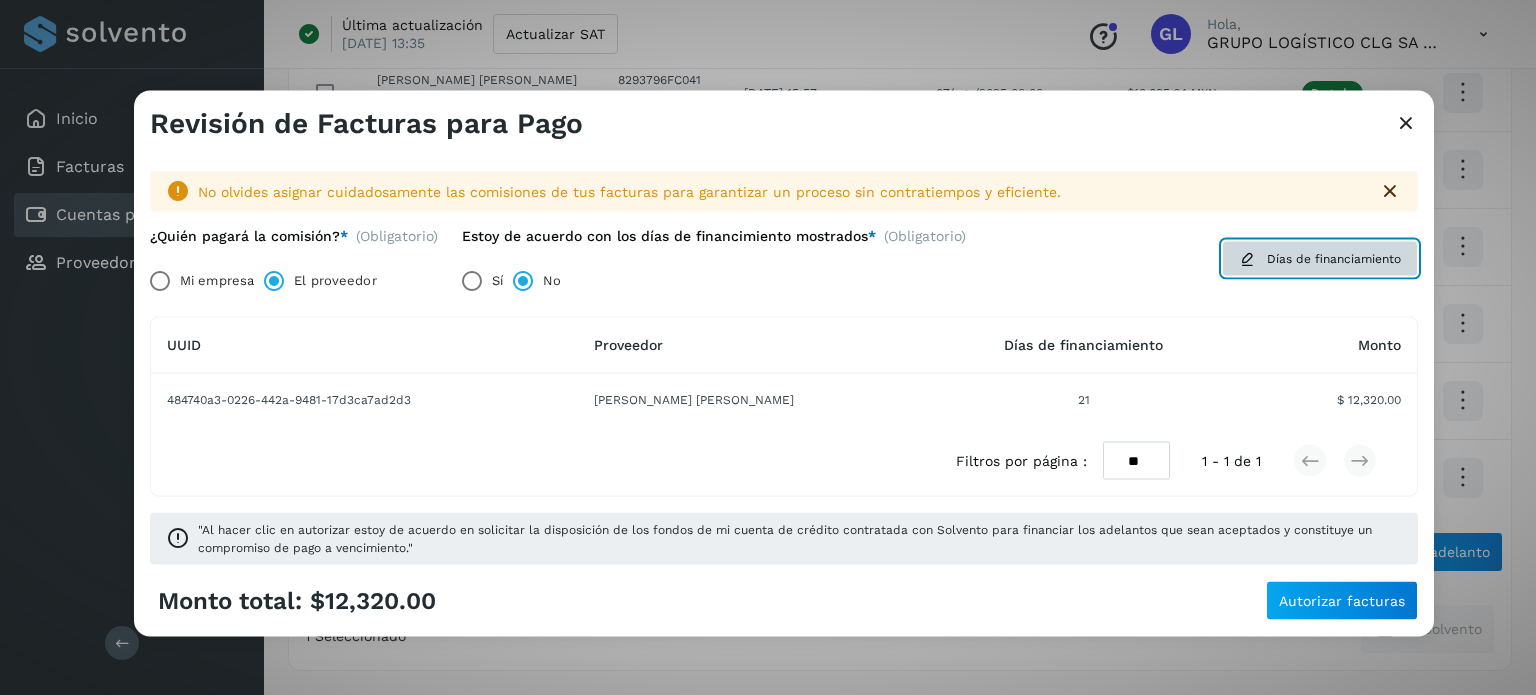 click on "Días de financiamiento" 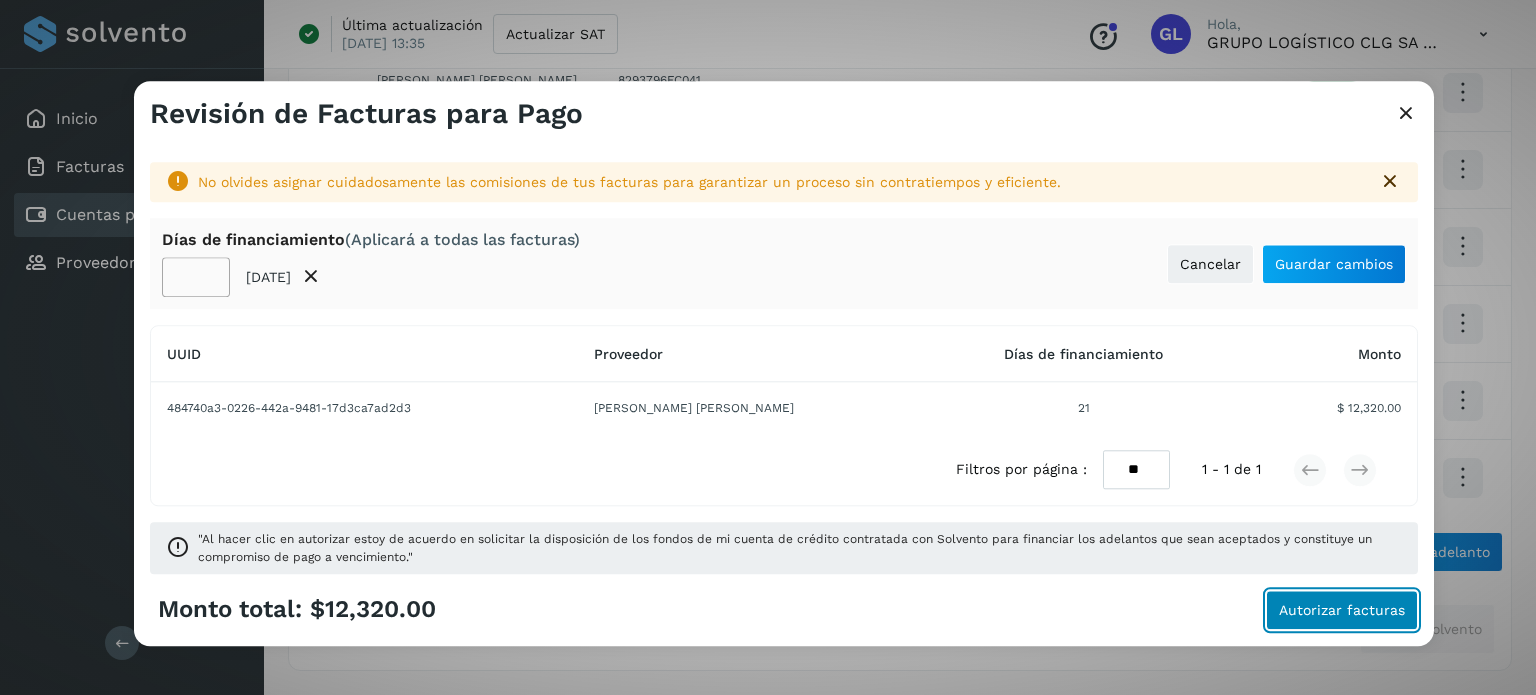 click on "Autorizar facturas" 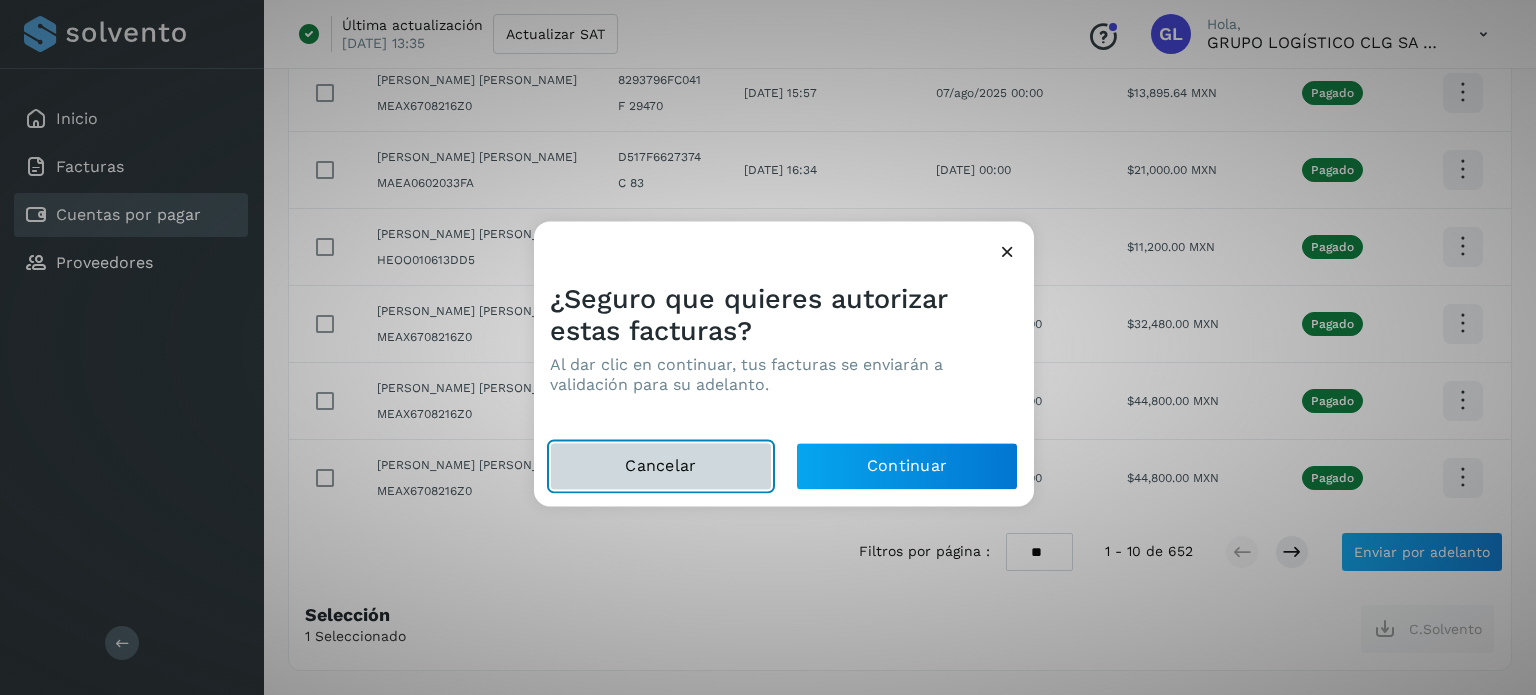 click on "Cancelar" 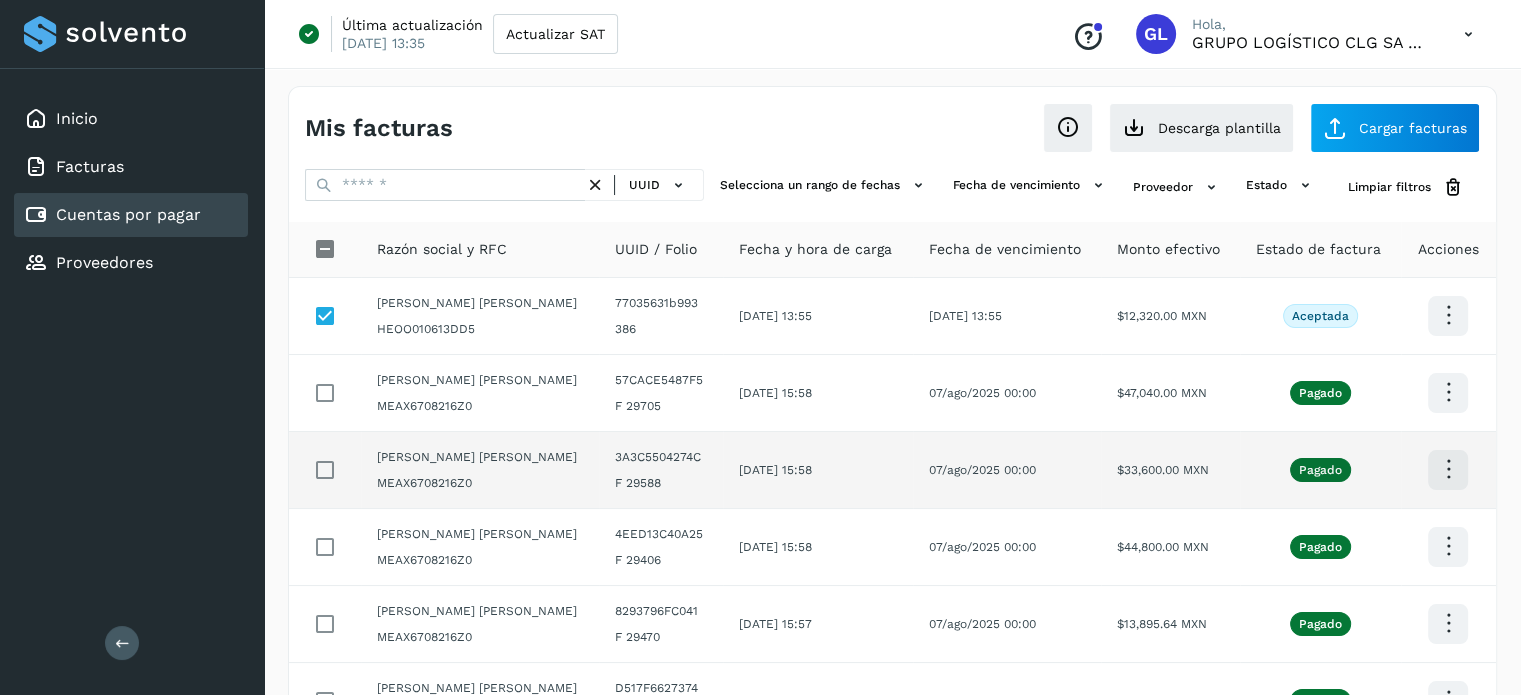 scroll, scrollTop: 653, scrollLeft: 0, axis: vertical 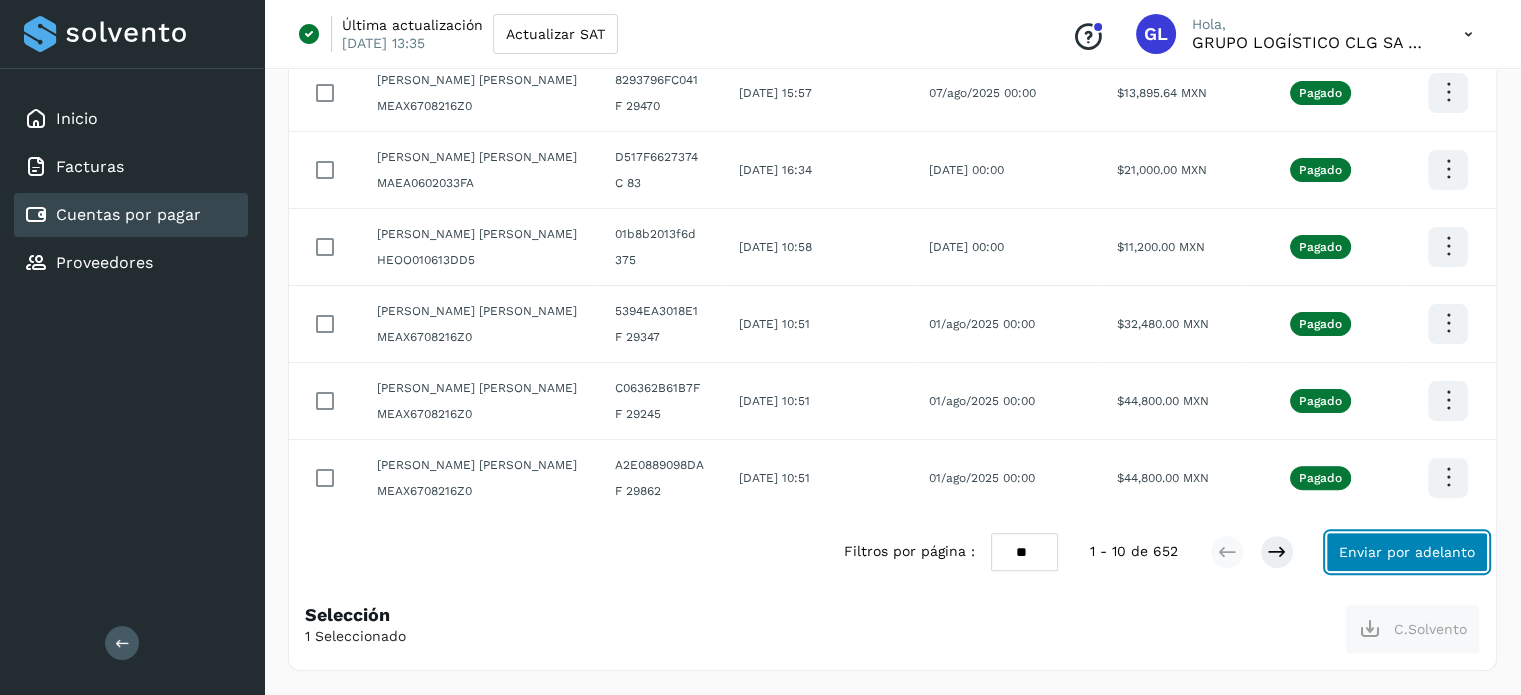 click on "Enviar por adelanto" 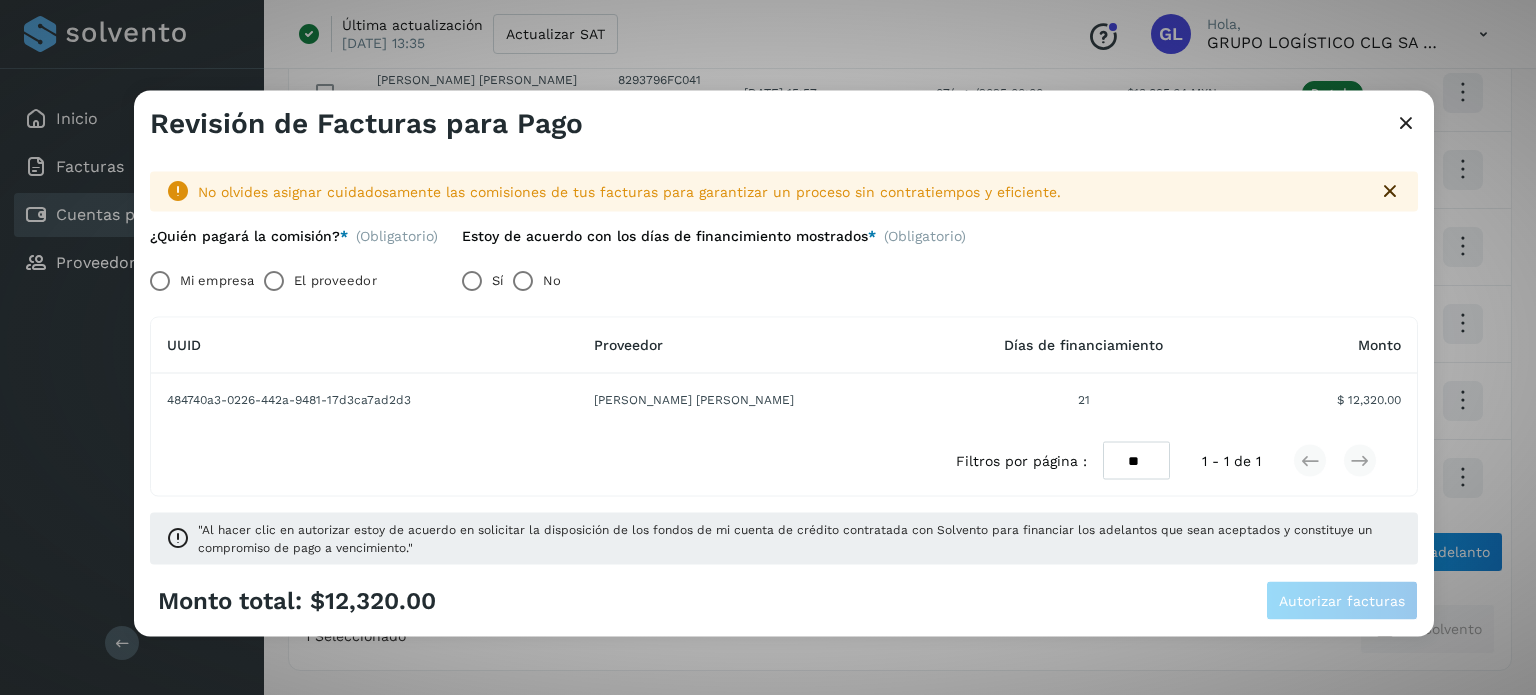 click on "El proveedor" at bounding box center (335, 280) 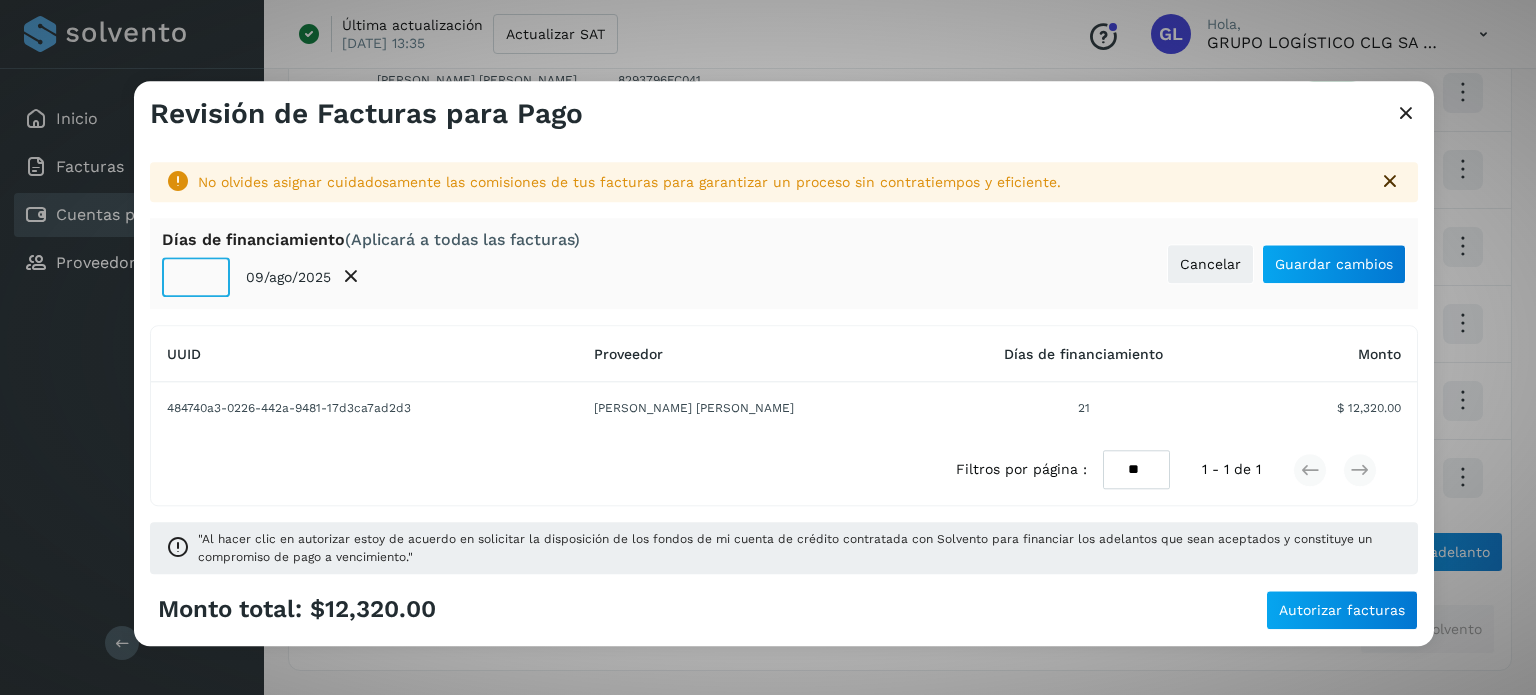 click on "**" 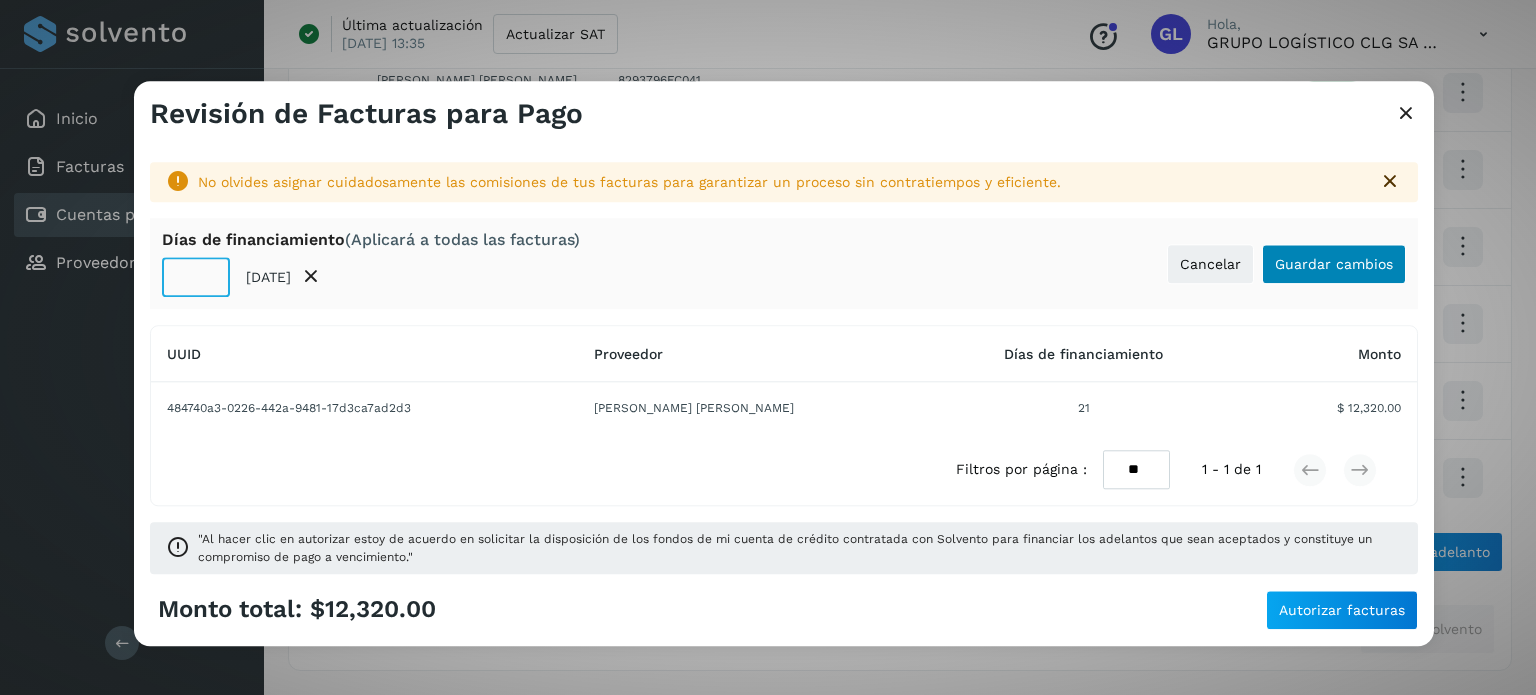type on "**" 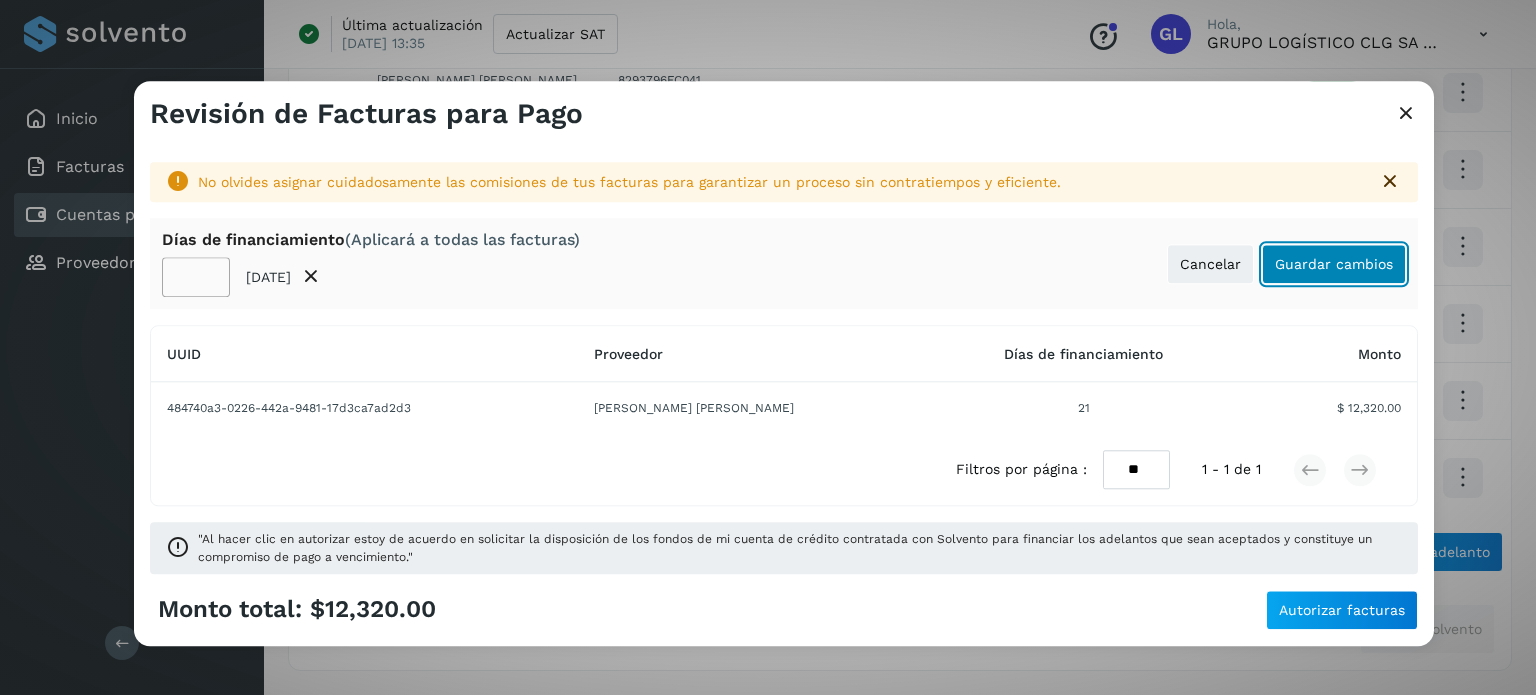 click on "Guardar cambios" at bounding box center (1334, 264) 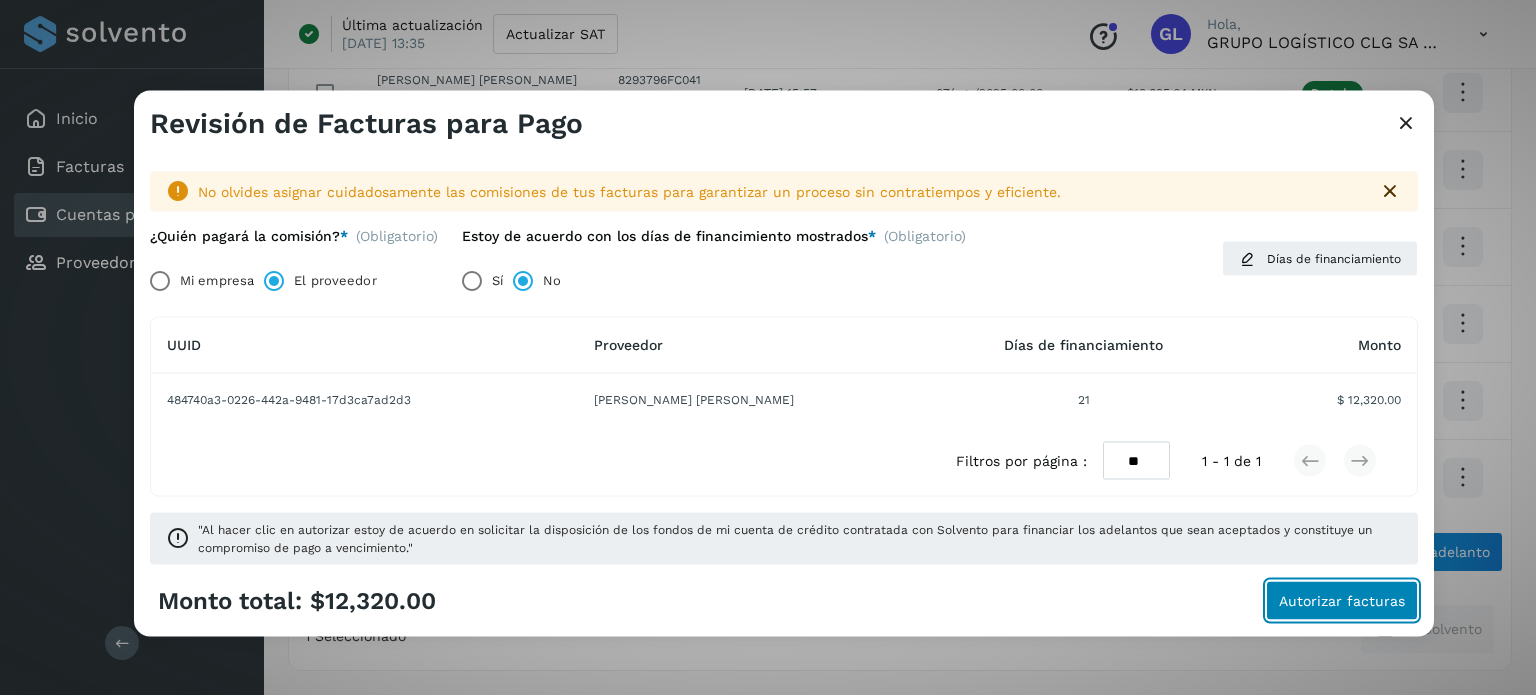click on "Autorizar facturas" 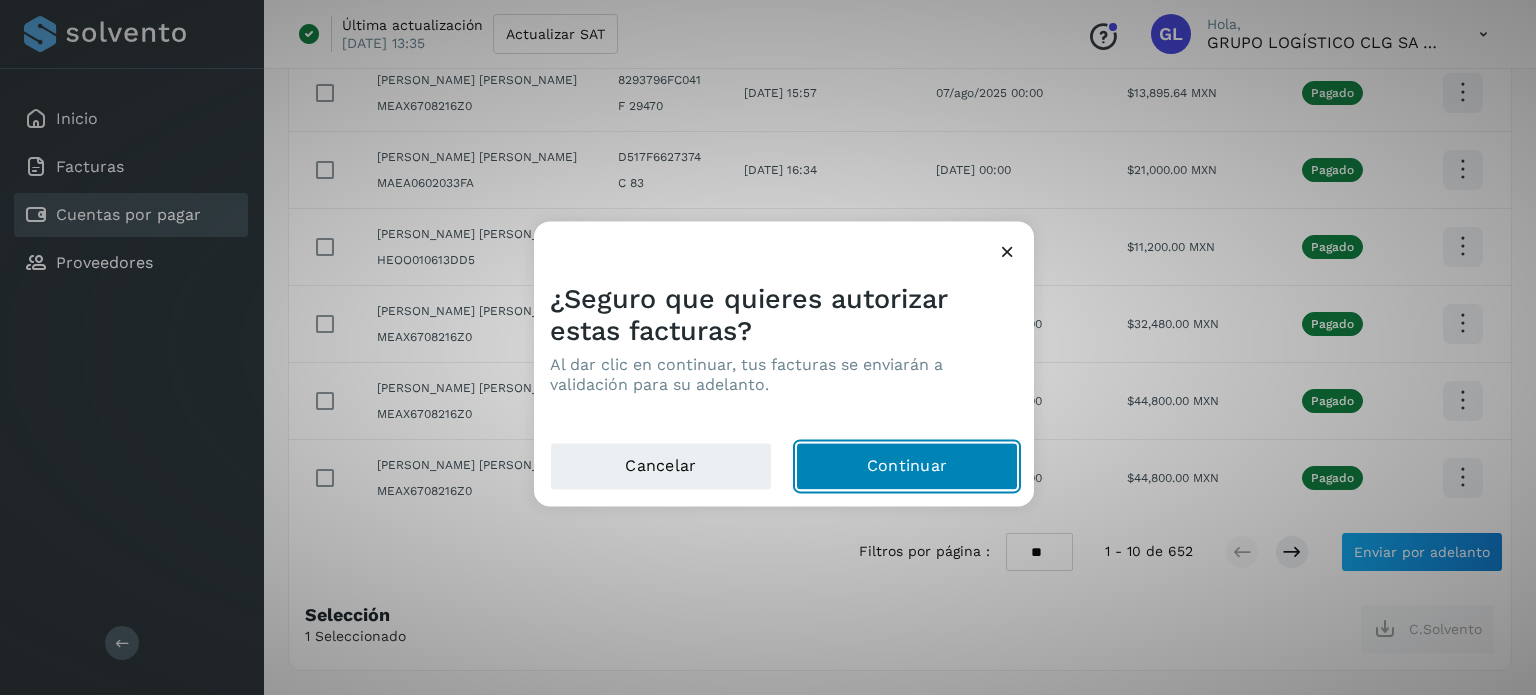 click on "Continuar" 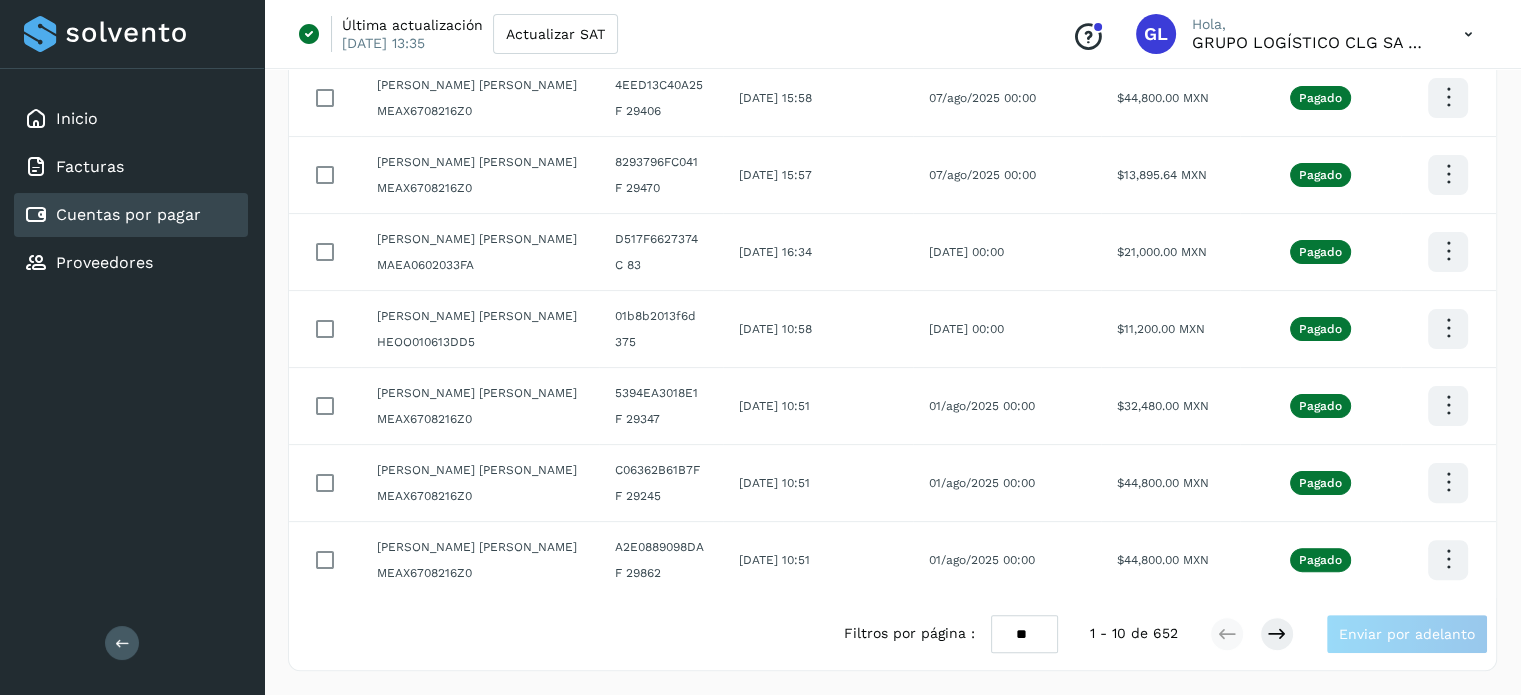 scroll, scrollTop: 572, scrollLeft: 0, axis: vertical 